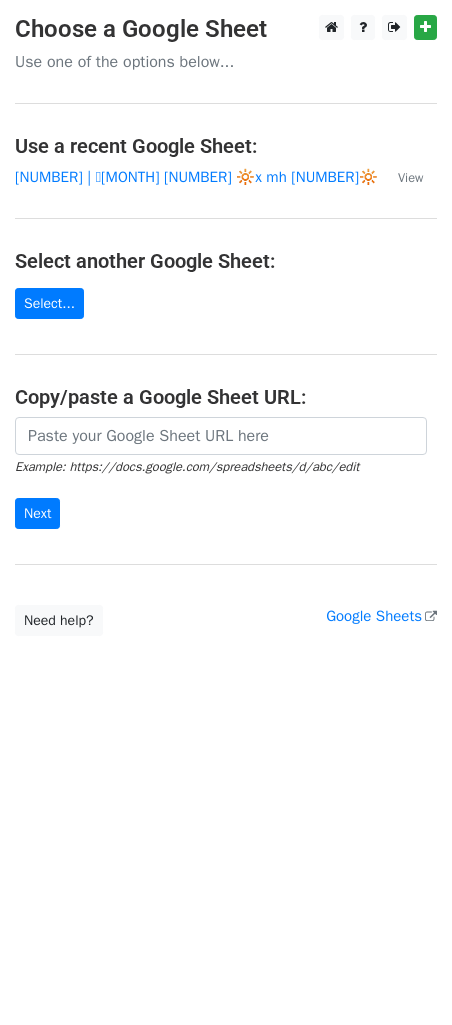 scroll, scrollTop: 0, scrollLeft: 0, axis: both 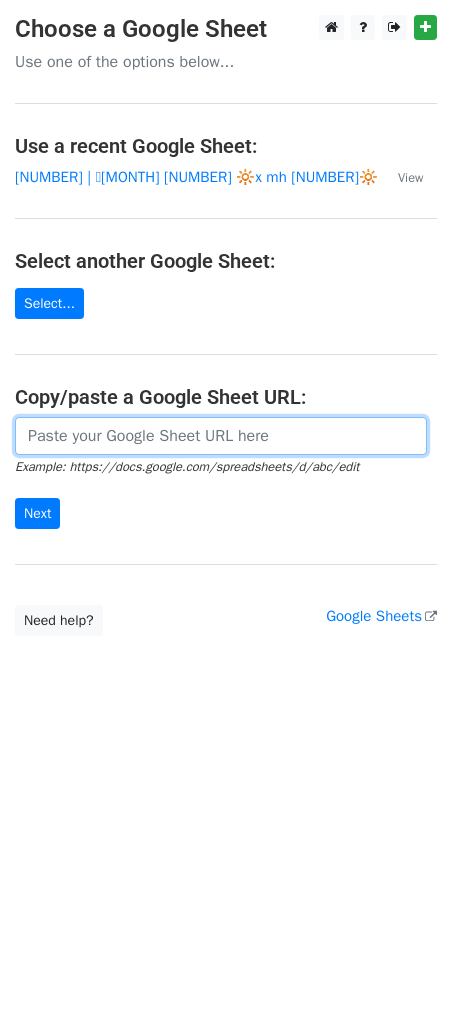 click at bounding box center (221, 436) 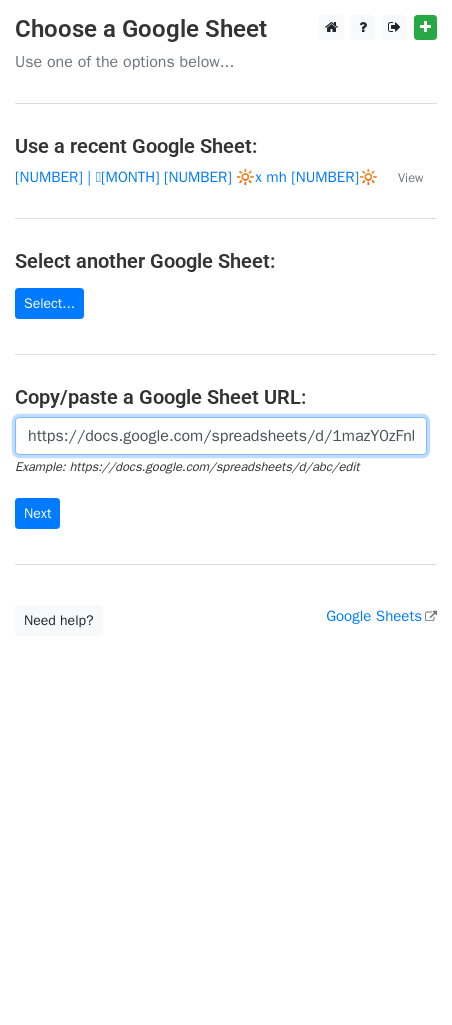 scroll, scrollTop: 0, scrollLeft: 643, axis: horizontal 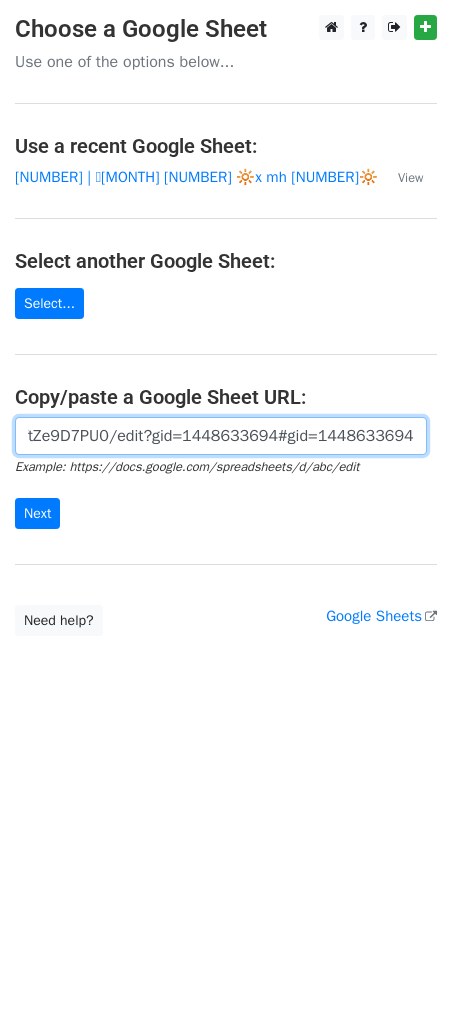 type on "https://docs.google.com/spreadsheets/d/1mazY0zFnbSGCogSAo860AmdO9L3UZgtFGFtZe9D7PU0/edit?gid=1448633694#gid=1448633694" 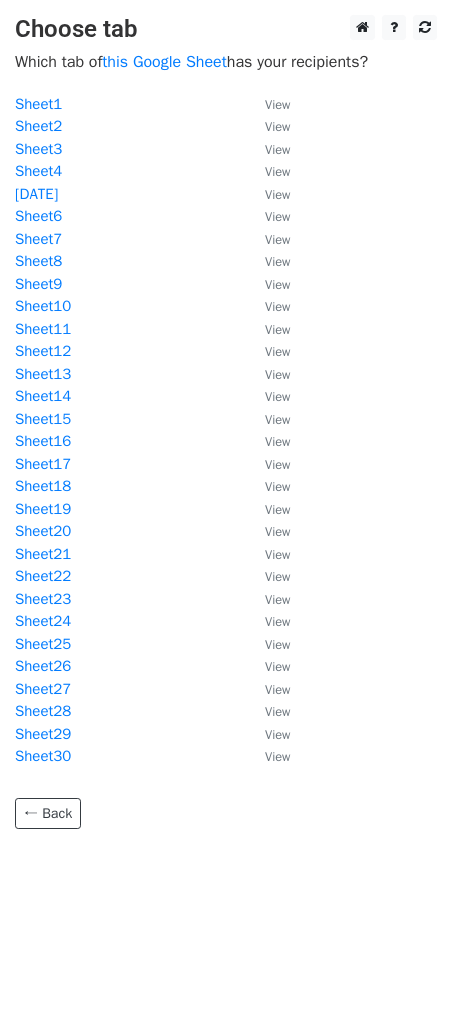 scroll, scrollTop: 0, scrollLeft: 0, axis: both 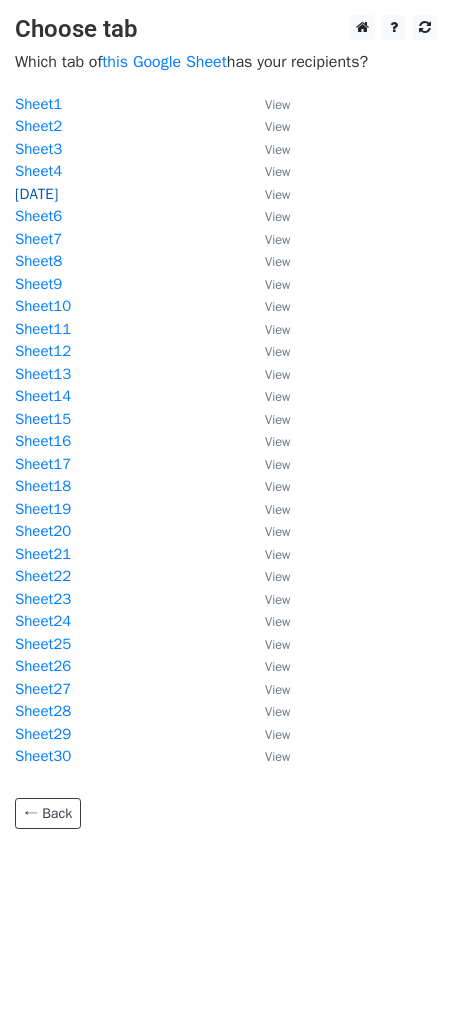 click on "8/5" at bounding box center (36, 194) 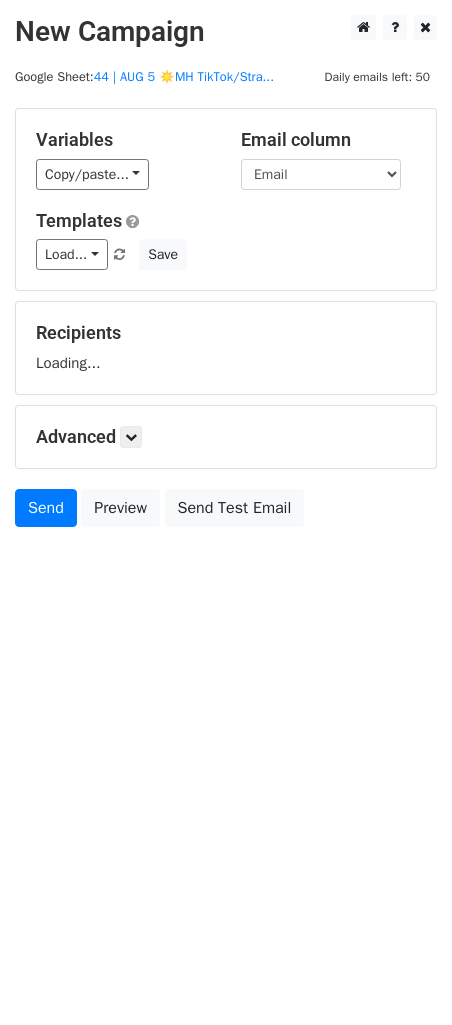 scroll, scrollTop: 0, scrollLeft: 0, axis: both 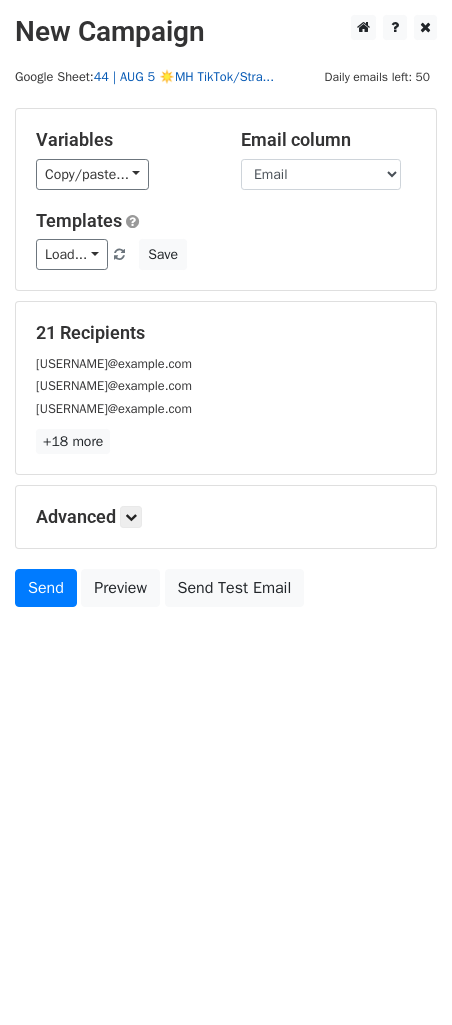click on "44 | AUG 5 ☀️MH TikTok/Stra..." at bounding box center [184, 77] 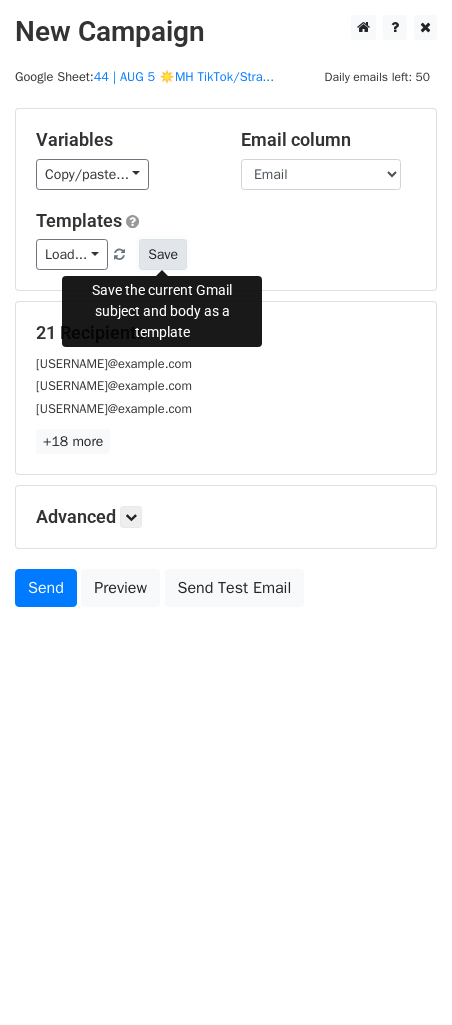 click on "Save" at bounding box center (163, 254) 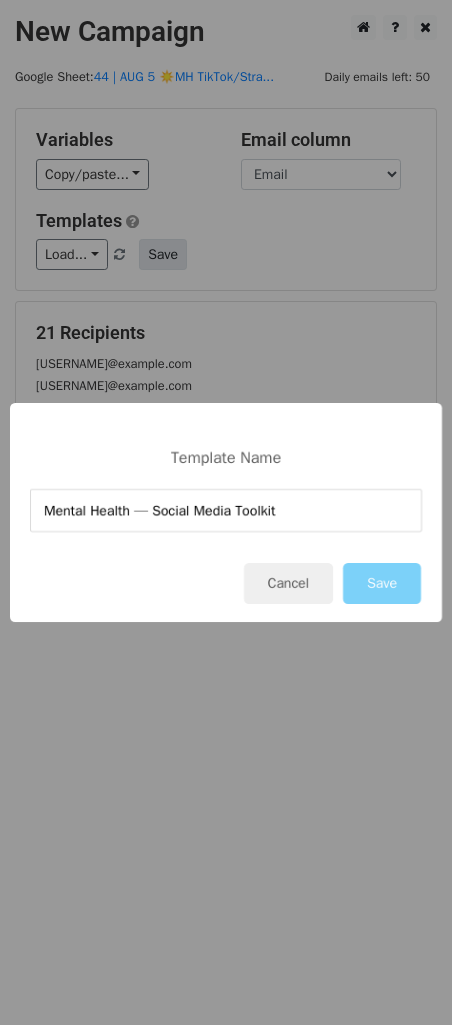type on "Mental Health — Social Media Toolkit" 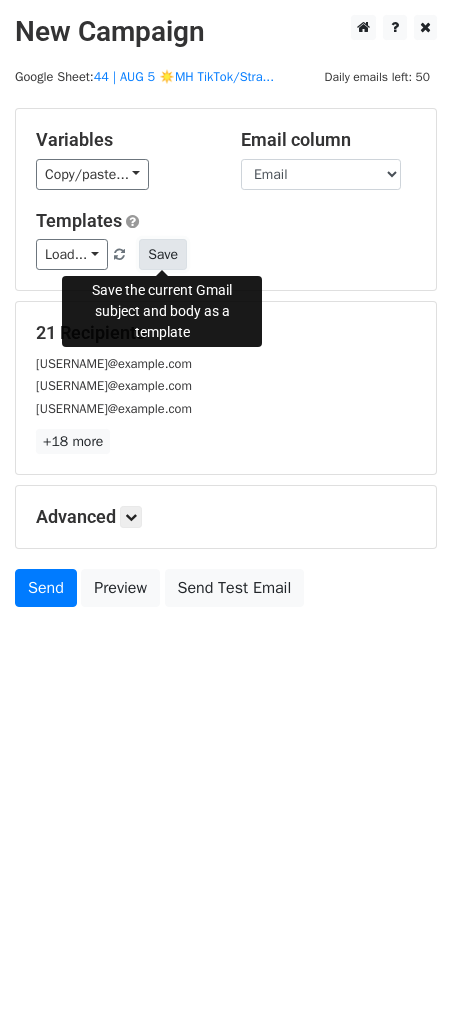 click on "Save" at bounding box center [163, 254] 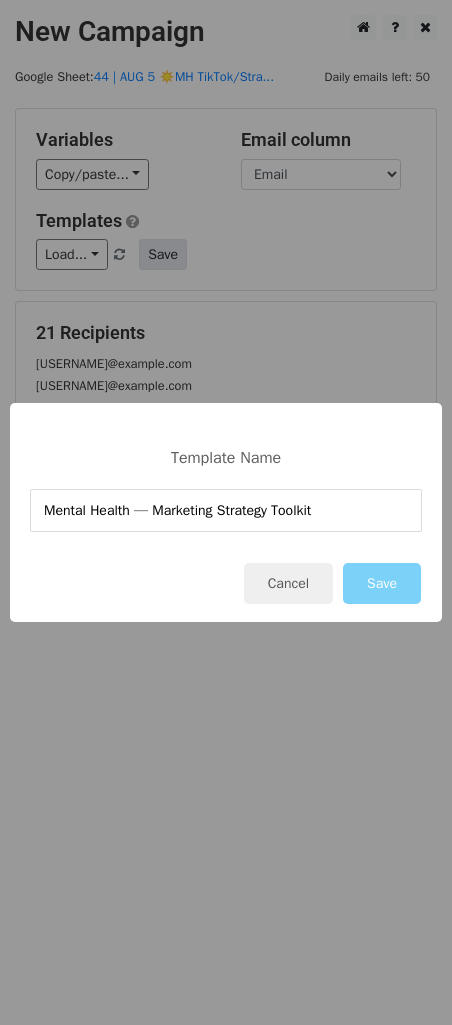 type on "Mental Health — Marketing Strategy Toolkit" 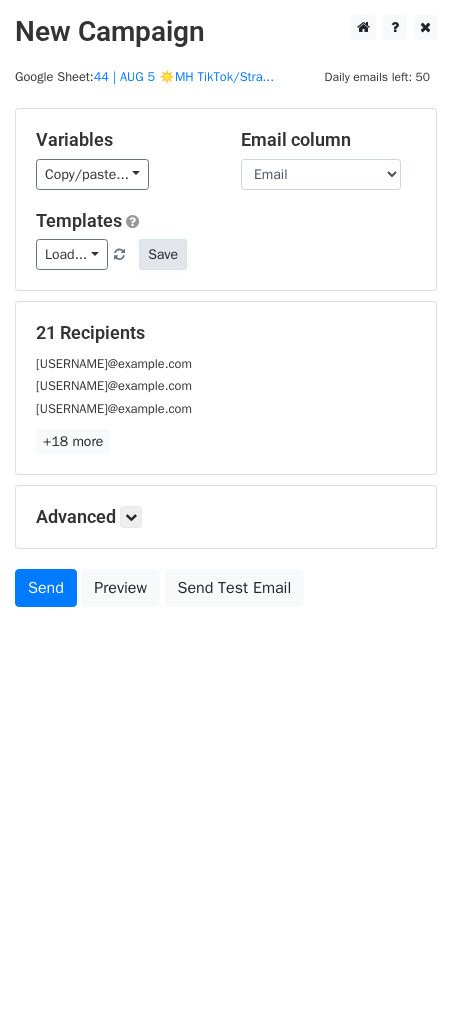 click on "Save" at bounding box center [163, 254] 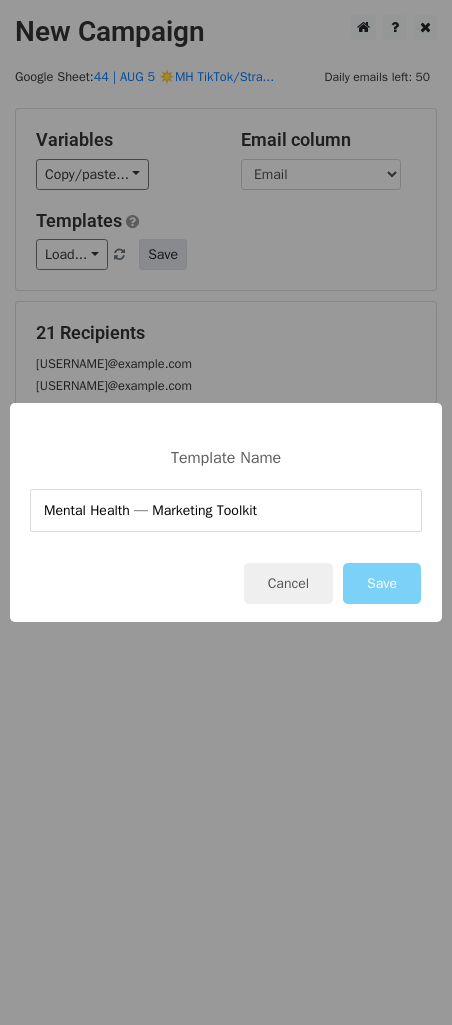 type on "Mental Health — Marketing Toolkit" 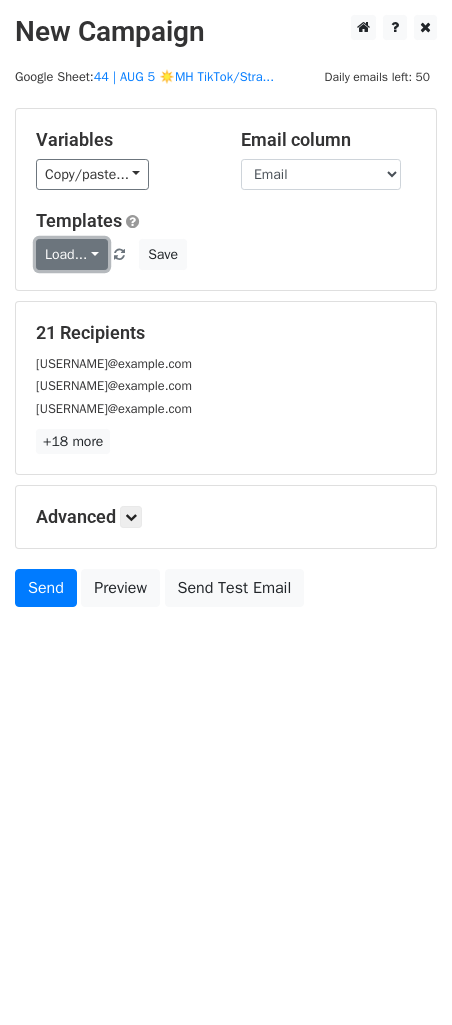 click on "Load..." at bounding box center (72, 254) 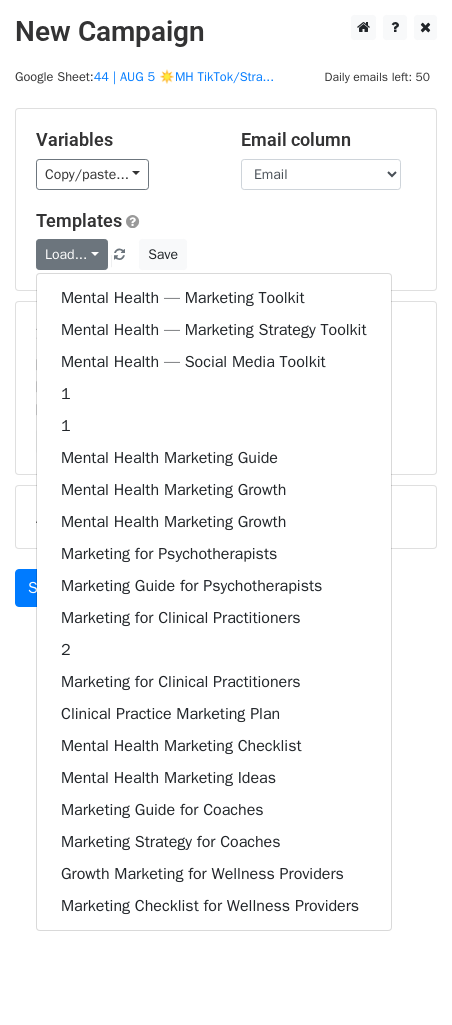 click on "Load...
Mental Health — Marketing Toolkit
Mental Health — Marketing Strategy Toolkit
Mental Health — Social Media Toolkit
1
1
Mental Health Marketing Guide
Mental Health Marketing Growth
Mental Health Marketing Growth
Marketing for Psychotherapists
Marketing Guide for Psychotherapists
Marketing for Clinical Practitioners
2
Marketing for Clinical Practitioners
Clinical Practice Marketing Plan
Mental Health Marketing Checklist
Mental Health Marketing Ideas
Marketing Guide for Coaches
Marketing Strategy for Coaches
Growth Marketing for Wellness Providers
Marketing Checklist for Wellness Providers
Save" at bounding box center (226, 254) 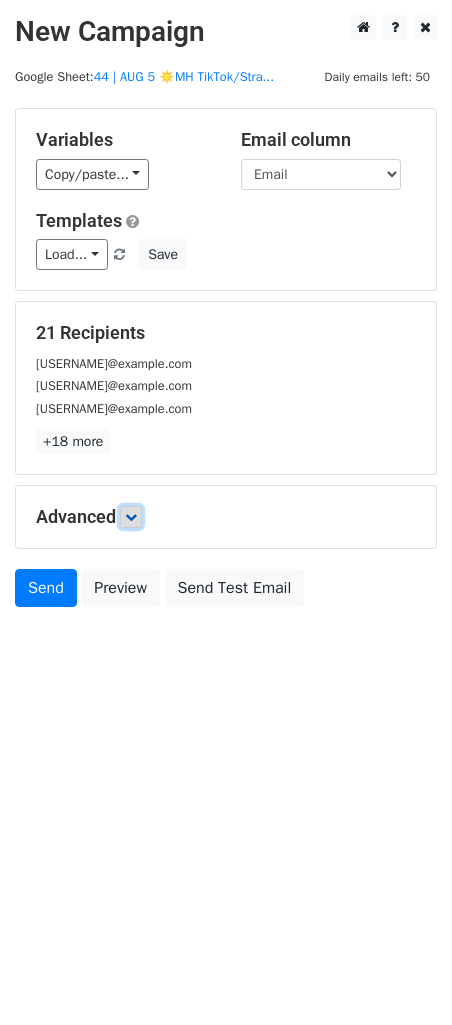 click at bounding box center (131, 517) 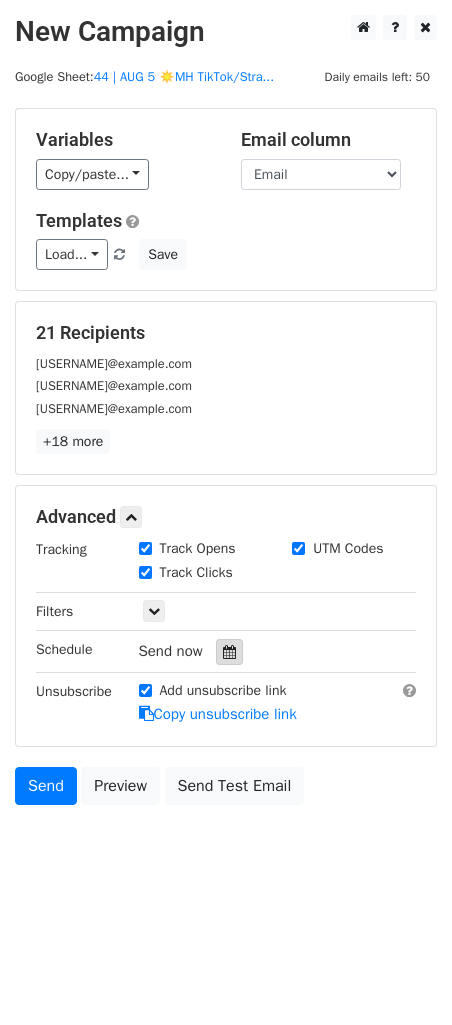 click at bounding box center [229, 652] 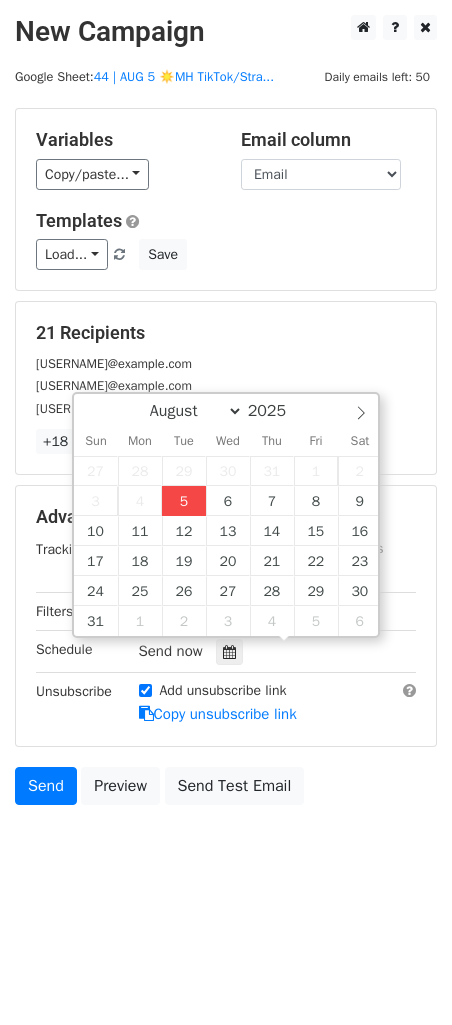 type on "2025-08-05 12:00" 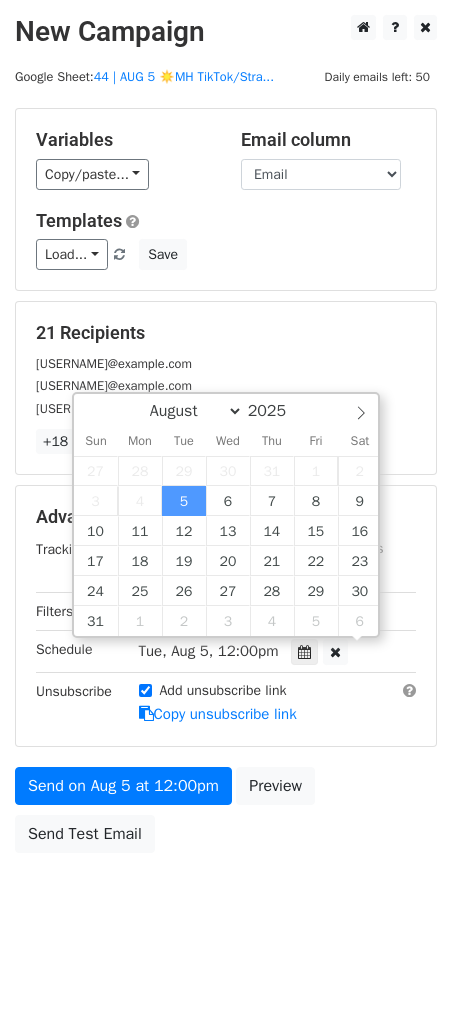 scroll, scrollTop: 0, scrollLeft: 0, axis: both 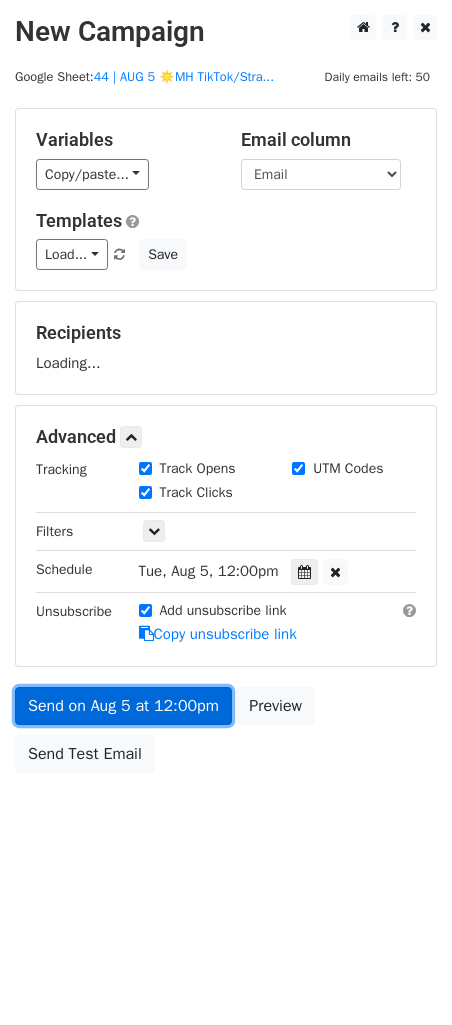 click on "Send on Aug 5 at 12:00pm" at bounding box center [123, 706] 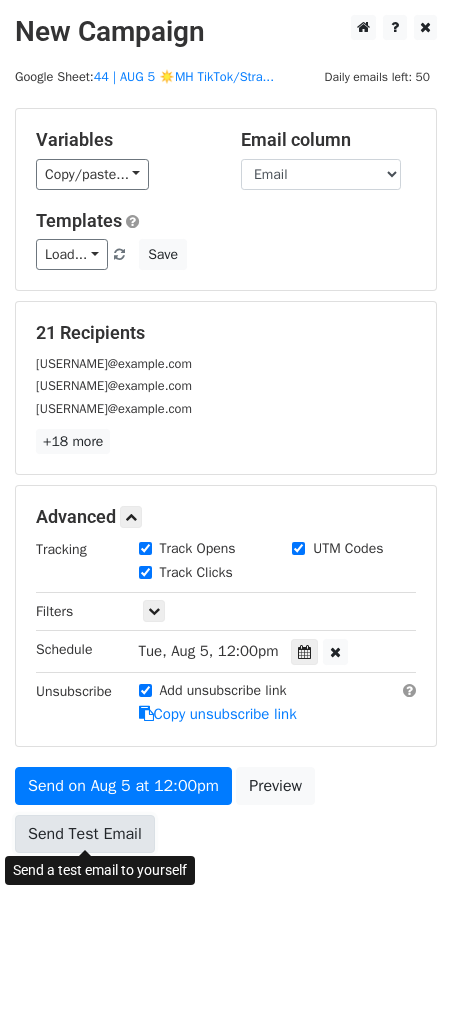 click on "Send Test Email" at bounding box center (85, 834) 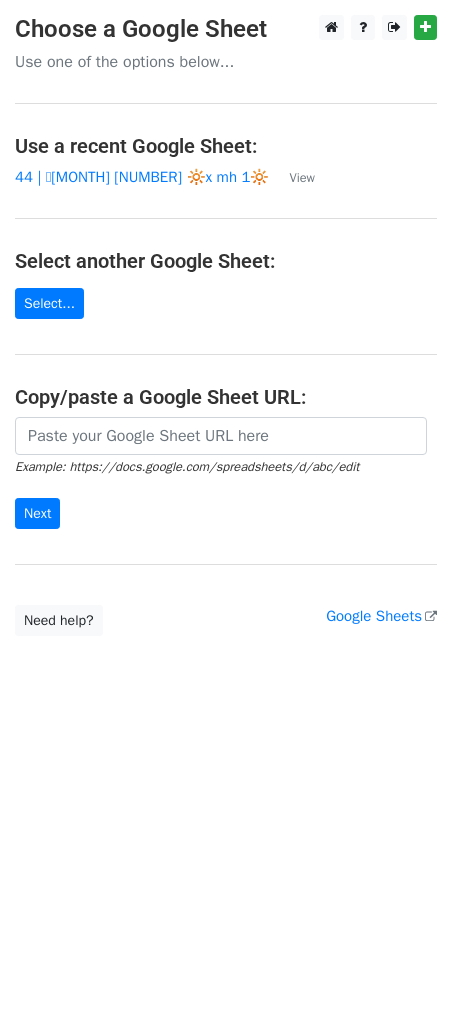 scroll, scrollTop: 0, scrollLeft: 0, axis: both 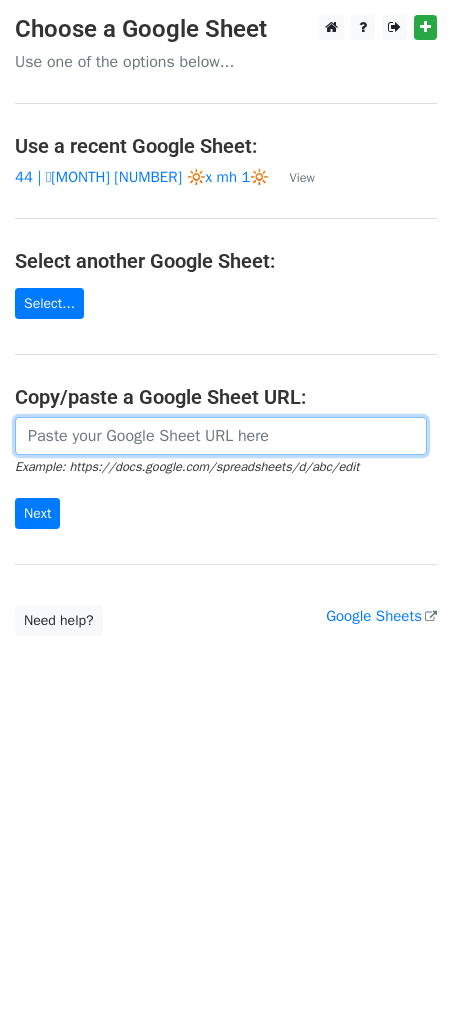 click at bounding box center (221, 436) 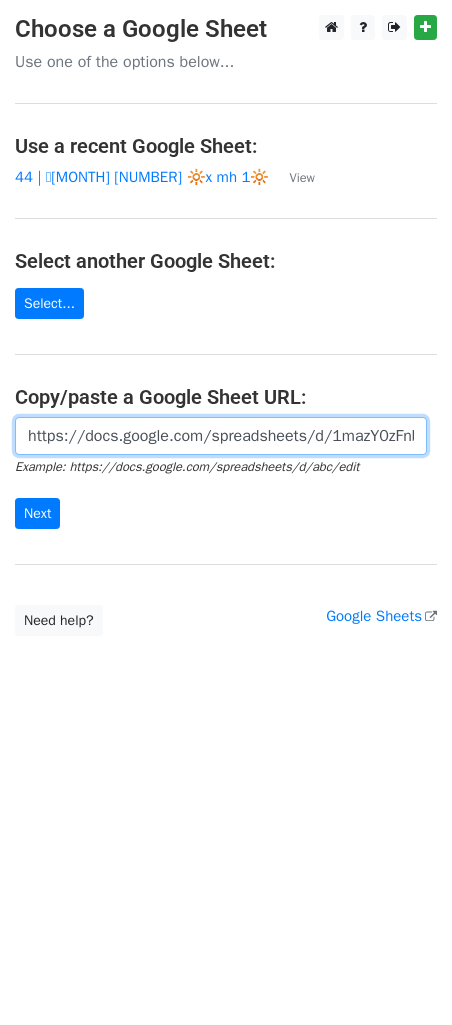 scroll, scrollTop: 0, scrollLeft: 643, axis: horizontal 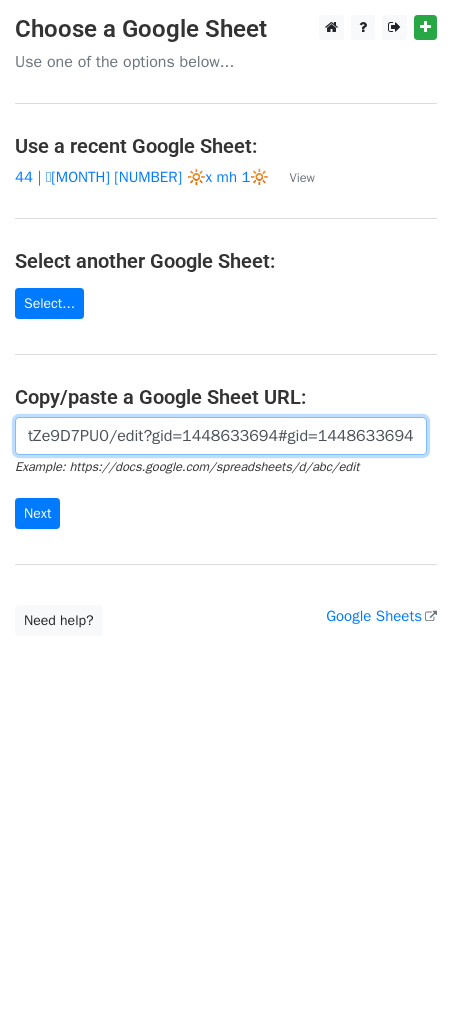 type on "https://docs.google.com/spreadsheets/d/1mazY0zFnbSGCogSAo860AmdO9L3UZgtFGFtZe9D7PU0/edit?gid=1448633694#gid=1448633694" 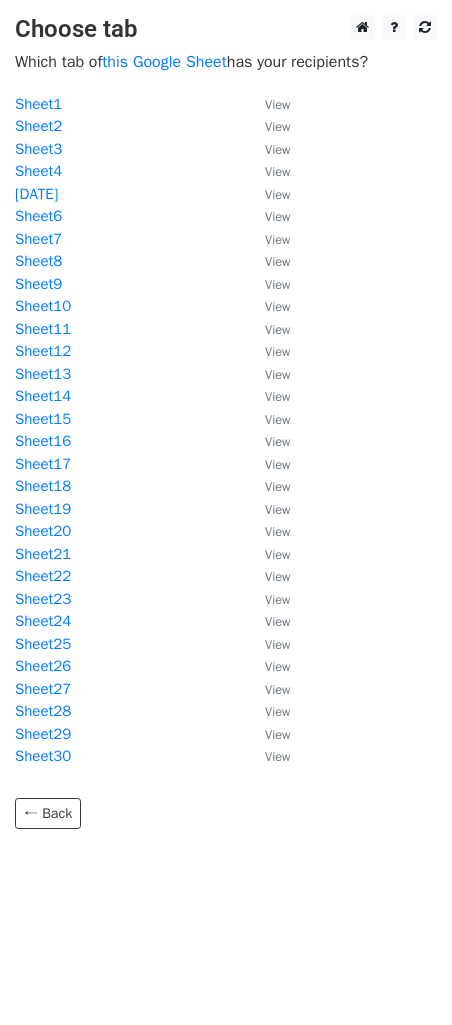 scroll, scrollTop: 0, scrollLeft: 0, axis: both 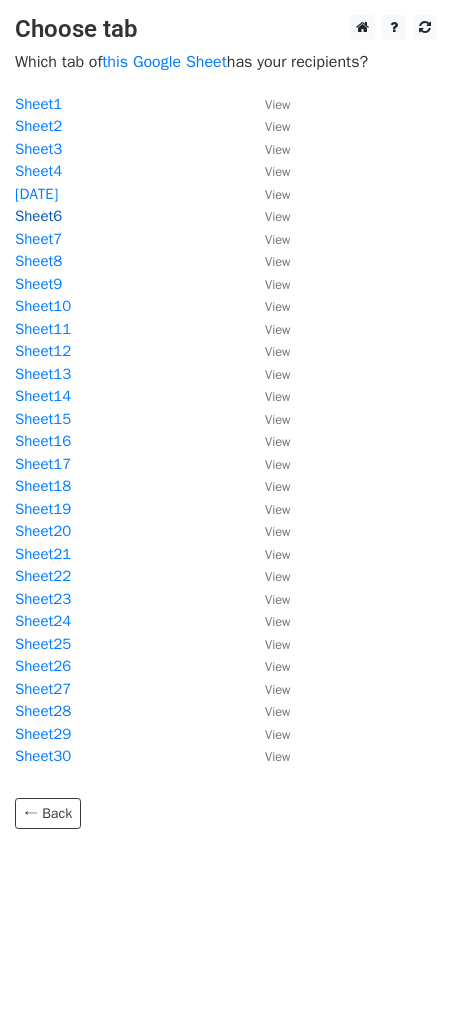 click on "Sheet6" at bounding box center (38, 216) 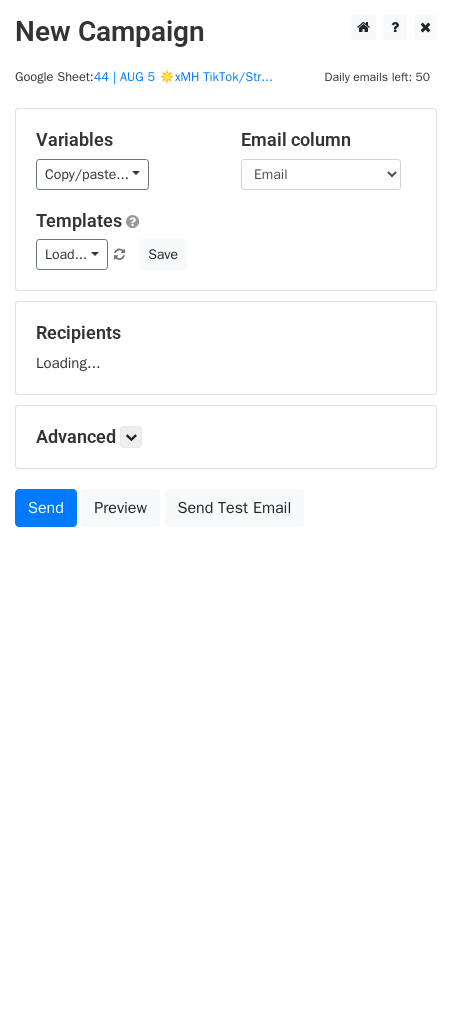 scroll, scrollTop: 0, scrollLeft: 0, axis: both 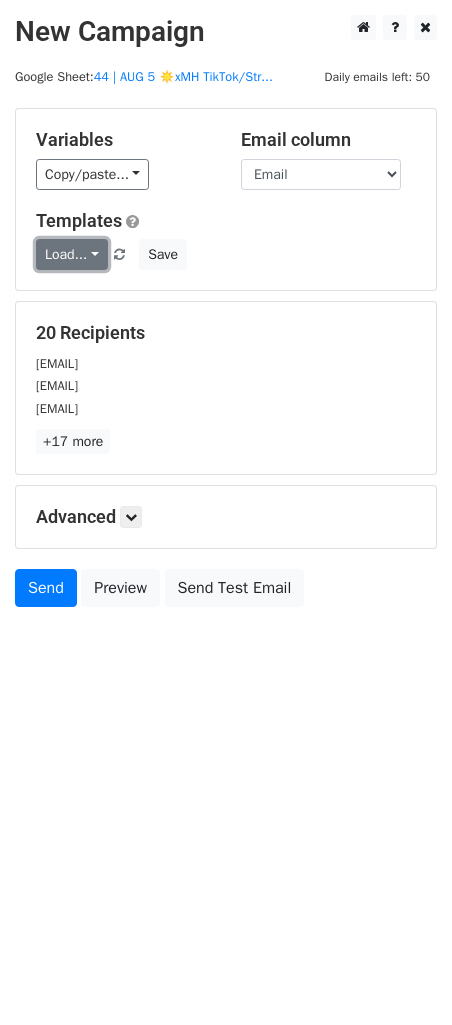 click on "Load..." at bounding box center (72, 254) 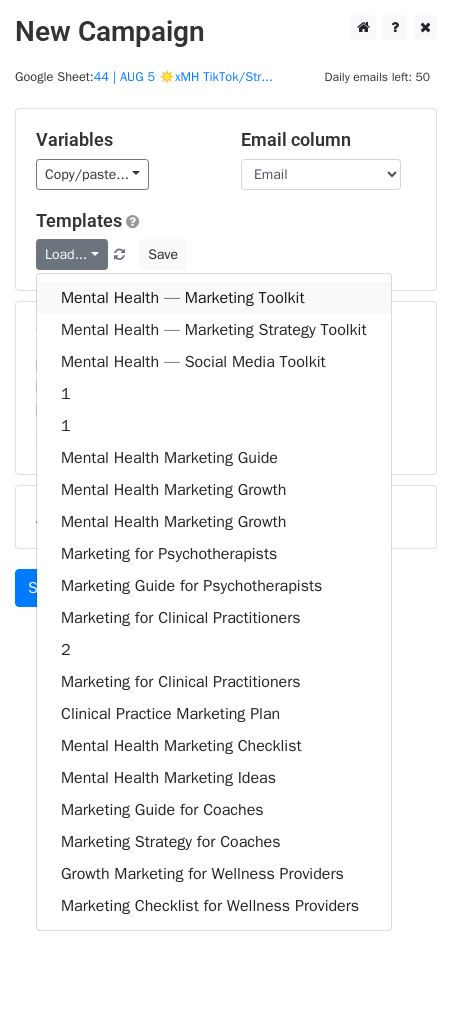 click on "Mental Health — Marketing Toolkit" at bounding box center [214, 298] 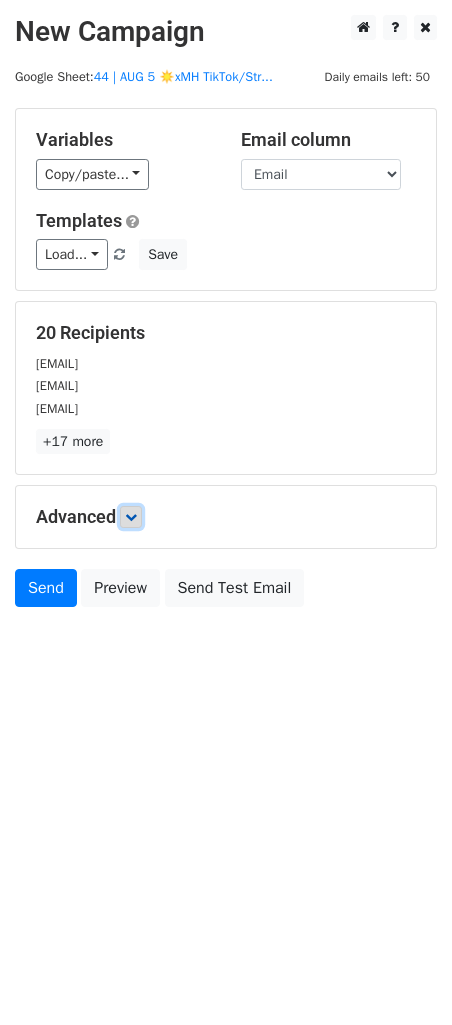 click at bounding box center [131, 517] 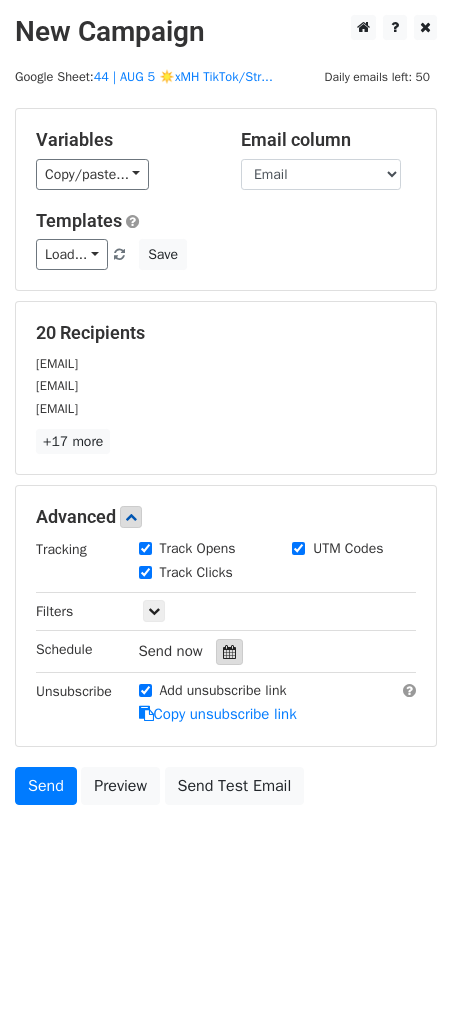 click at bounding box center [229, 652] 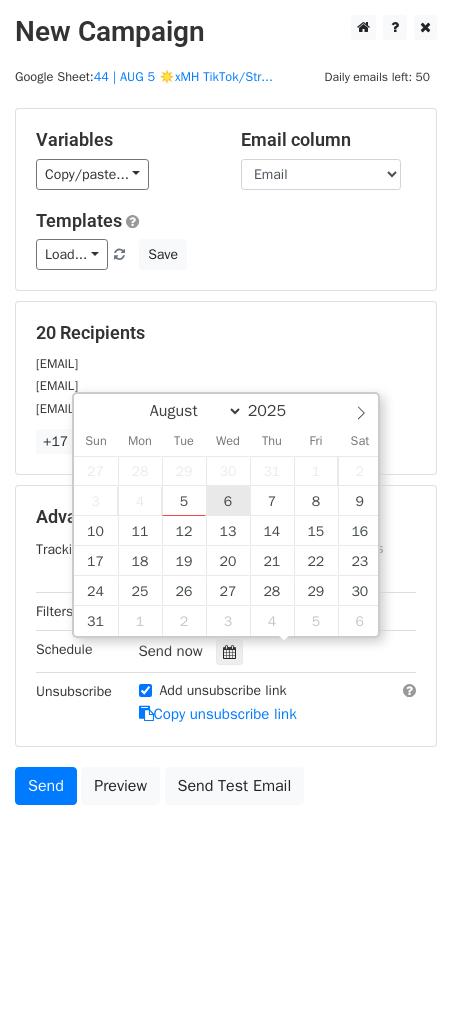 type on "2025-08-06 12:00" 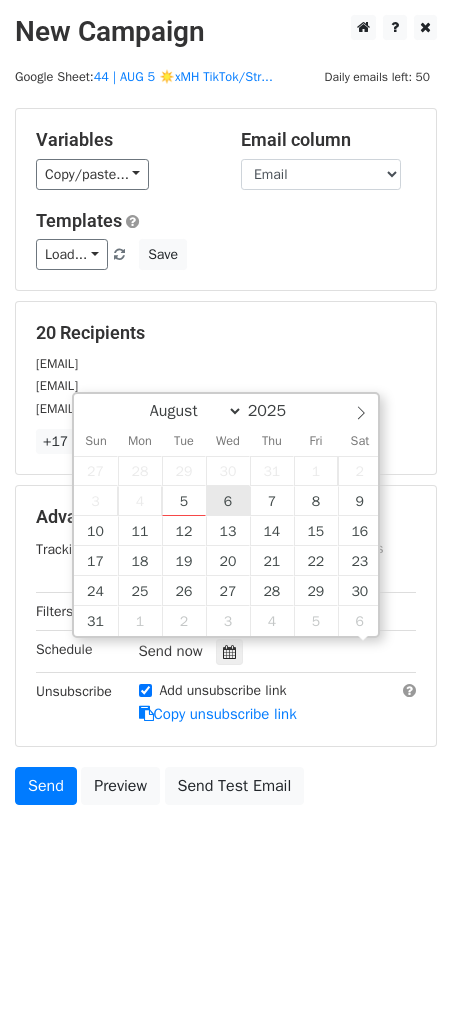 scroll, scrollTop: 0, scrollLeft: 0, axis: both 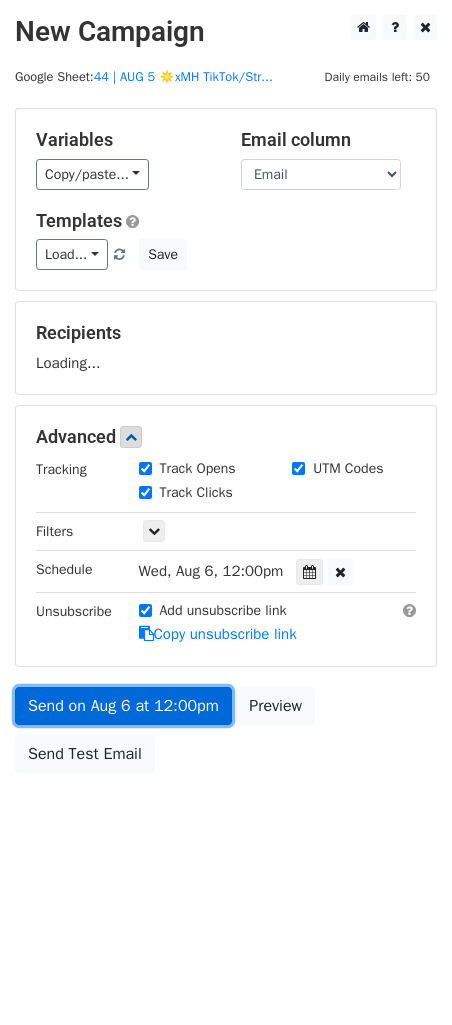 click on "Send on Aug 6 at 12:00pm" at bounding box center [123, 706] 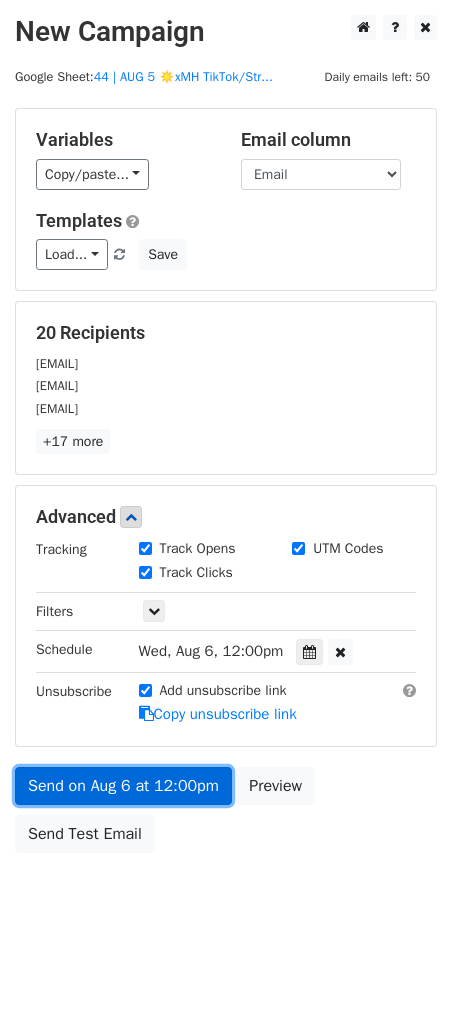 click on "Send on Aug 6 at 12:00pm" at bounding box center [123, 786] 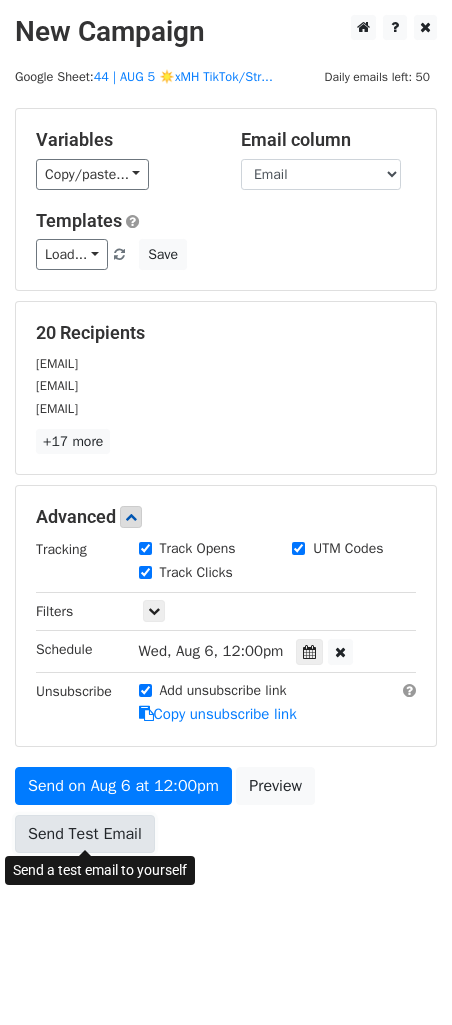click on "Send Test Email" at bounding box center [85, 834] 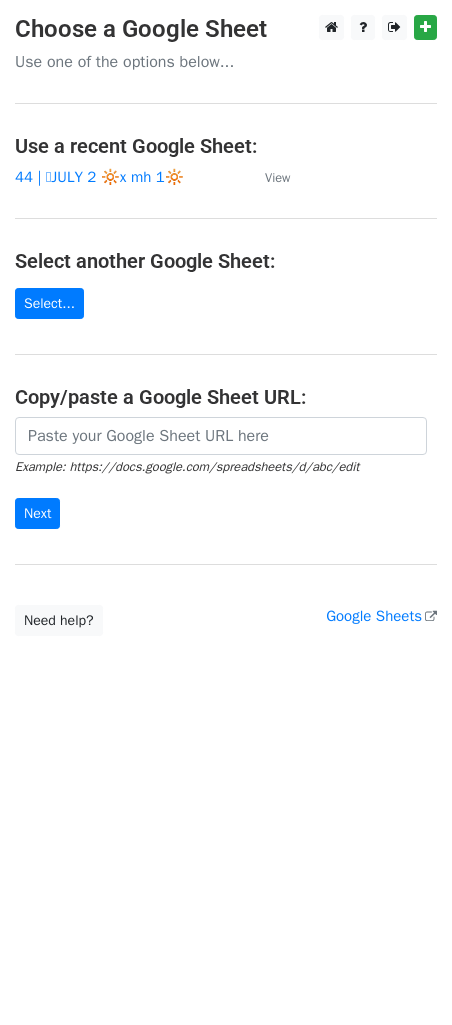 scroll, scrollTop: 0, scrollLeft: 0, axis: both 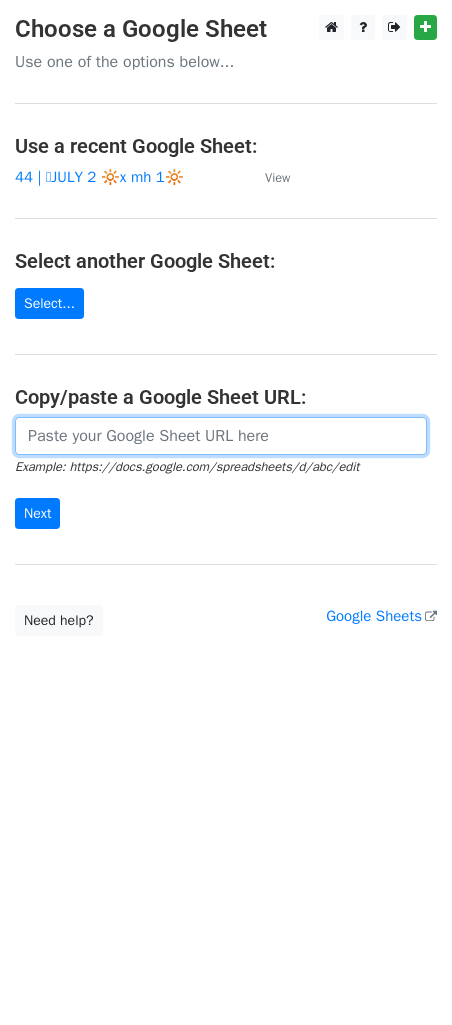 click at bounding box center (221, 436) 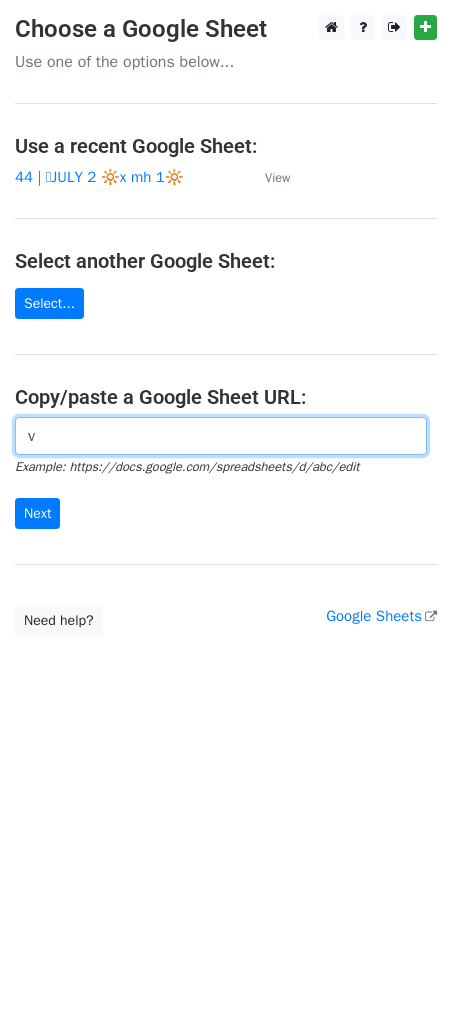 paste on "https://docs.google.com/spreadsheets/d/1mazY0zFnbSGCogSAo860AmdO9L3UZgtFGFtZe9D7PU0/edit?gid=1448633694#gid=1448633694" 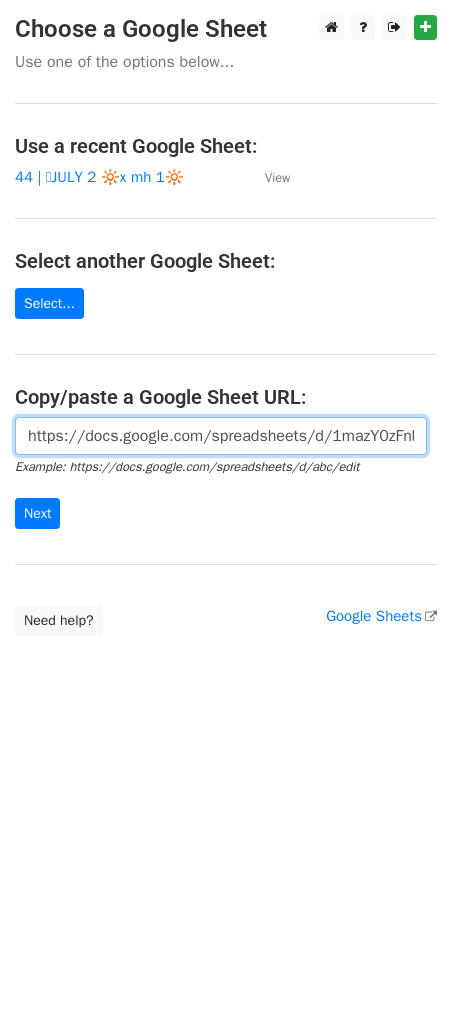 scroll, scrollTop: 0, scrollLeft: 643, axis: horizontal 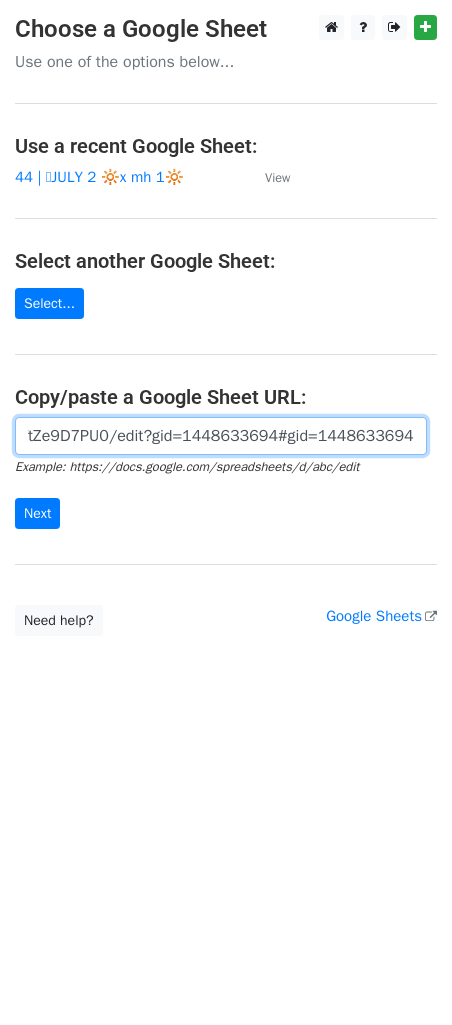 type on "https://docs.google.com/spreadsheets/d/1mazY0zFnbSGCogSAo860AmdO9L3UZgtFGFtZe9D7PU0/edit?gid=1448633694#gid=1448633694" 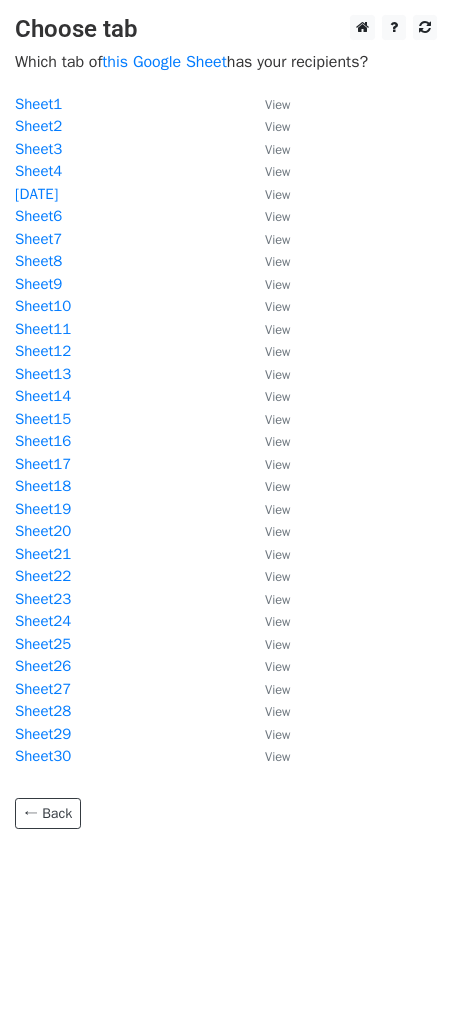 scroll, scrollTop: 0, scrollLeft: 0, axis: both 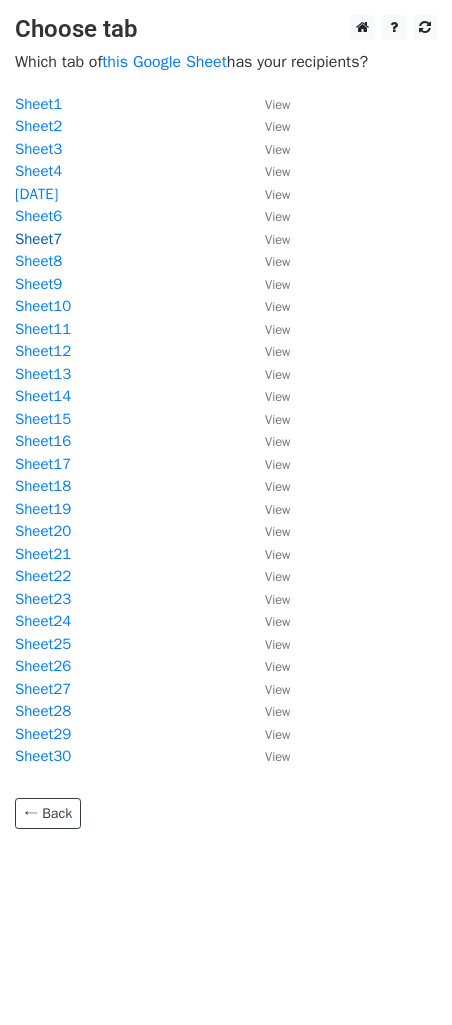 click on "Sheet7" at bounding box center (38, 239) 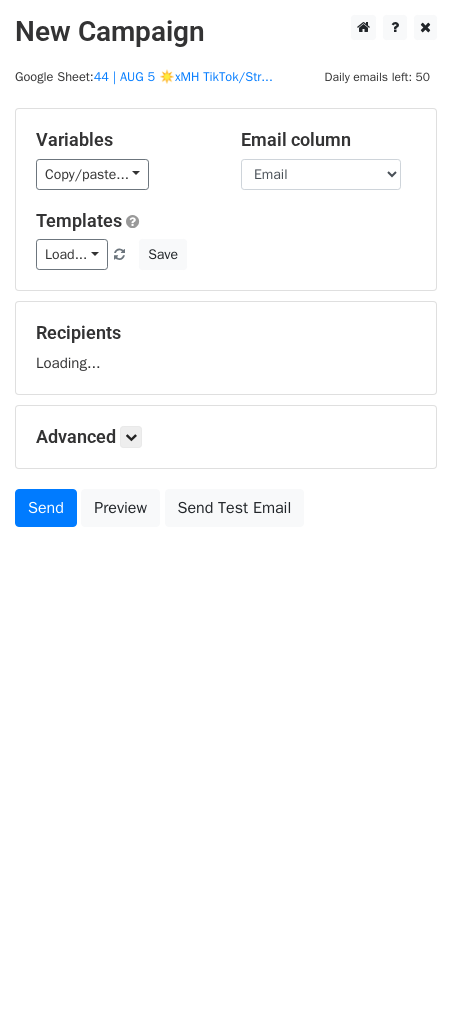 scroll, scrollTop: 0, scrollLeft: 0, axis: both 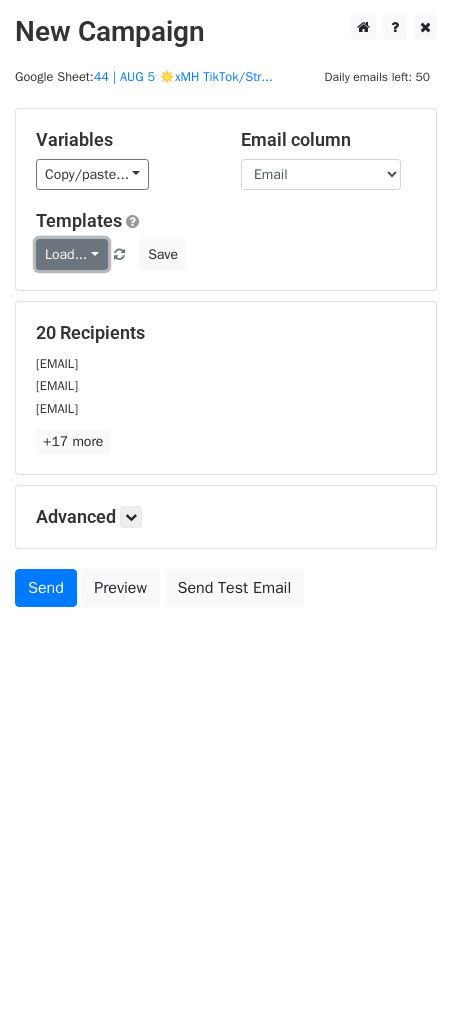 click on "Load..." at bounding box center [72, 254] 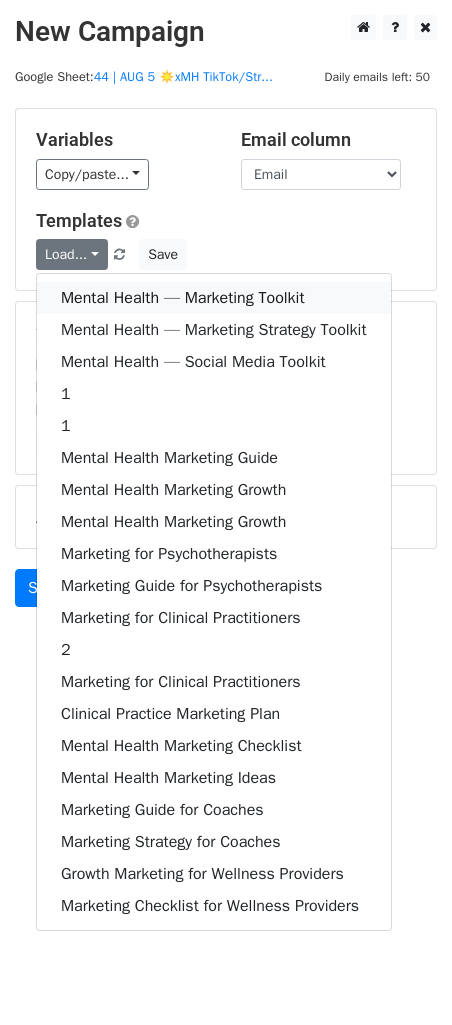 click on "Mental Health — Marketing Toolkit" at bounding box center (214, 298) 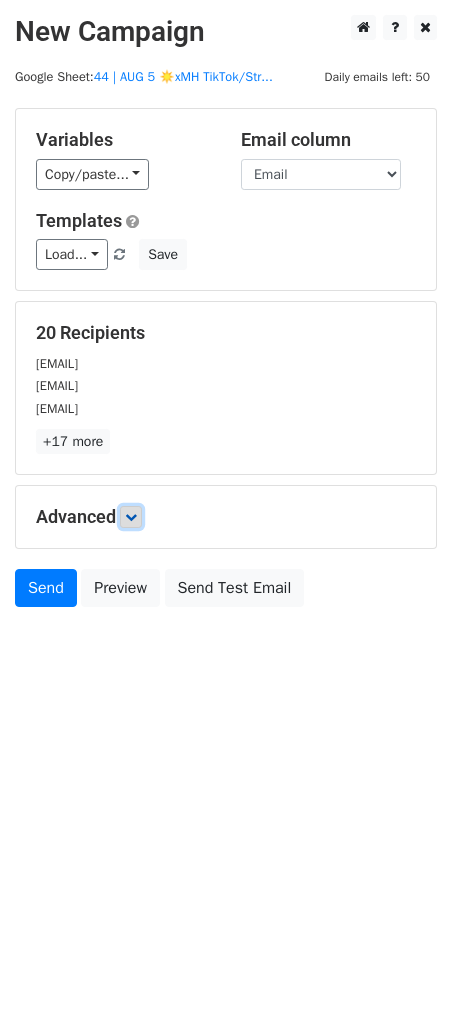click at bounding box center [131, 517] 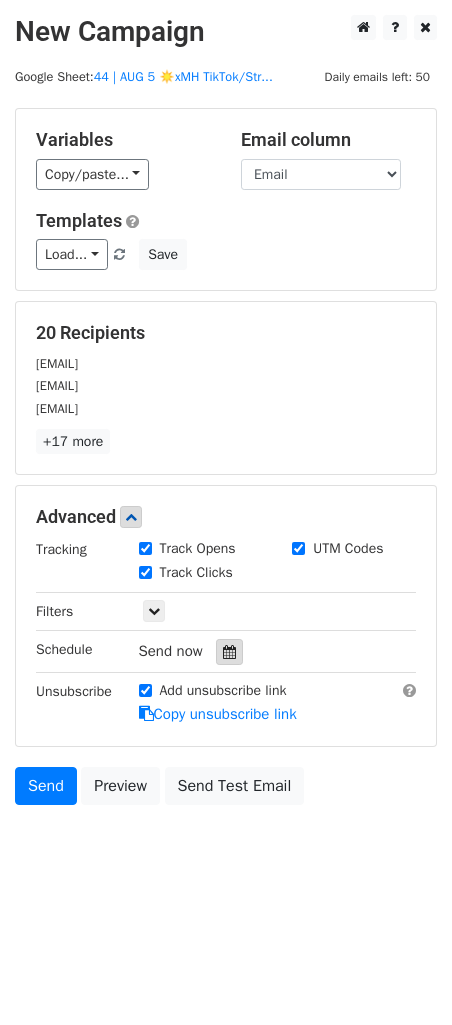 click at bounding box center (229, 652) 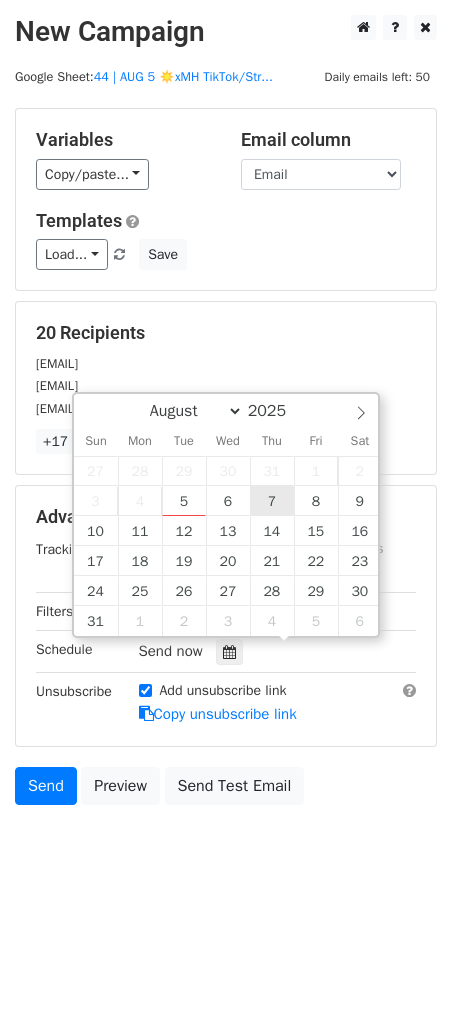 type on "2025-08-07 12:00" 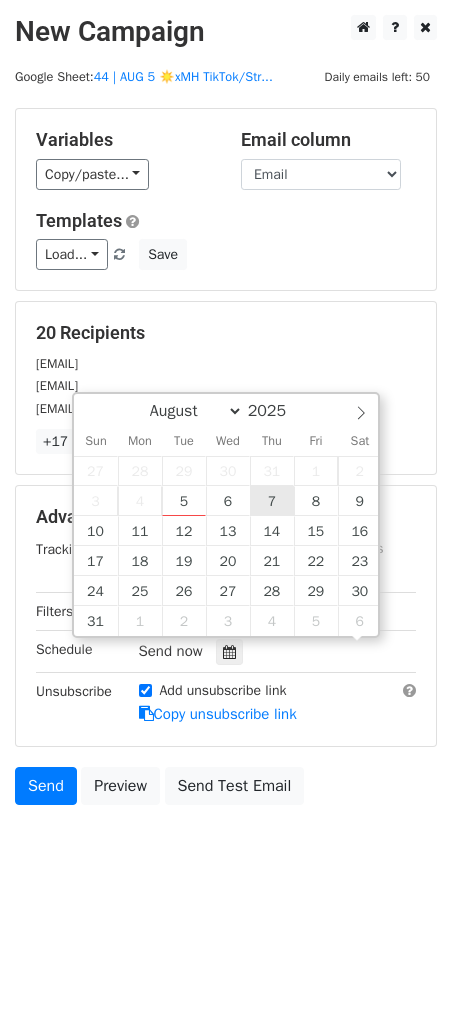 scroll, scrollTop: 0, scrollLeft: 0, axis: both 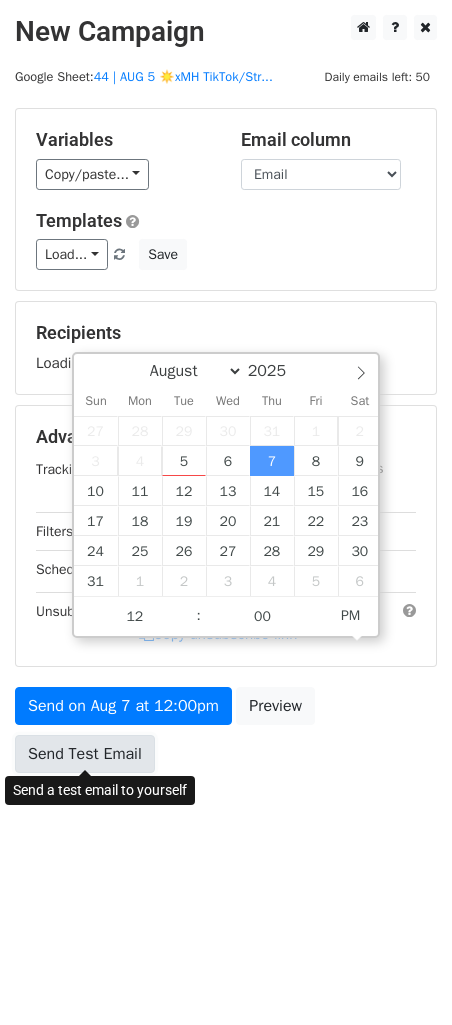 click on "Send Test Email" at bounding box center (85, 754) 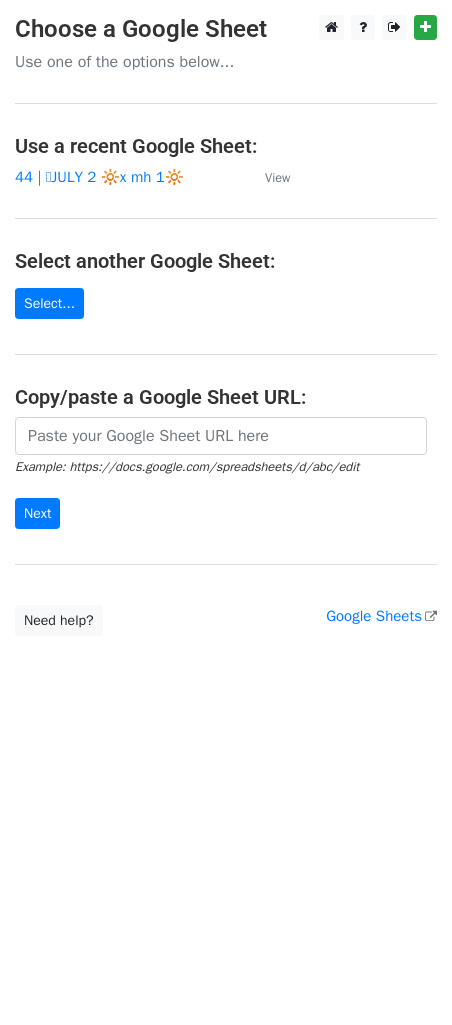 scroll, scrollTop: 0, scrollLeft: 0, axis: both 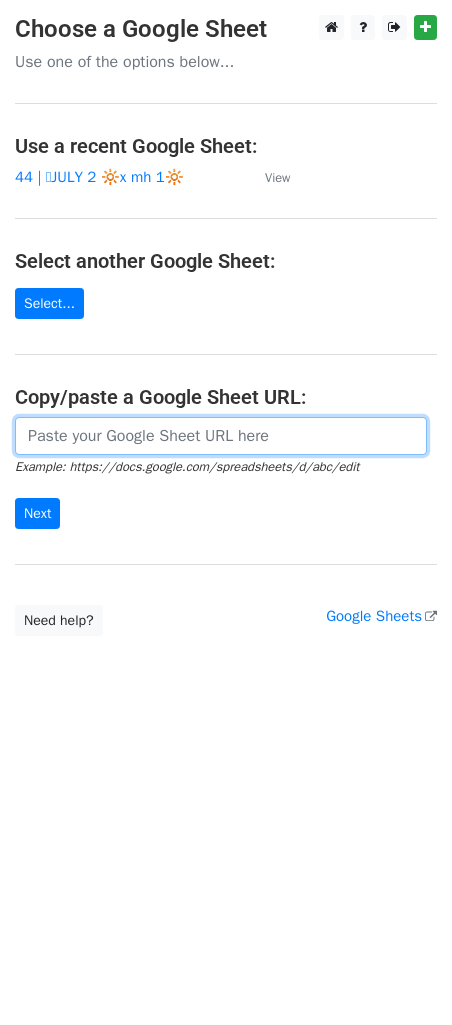 click at bounding box center [221, 436] 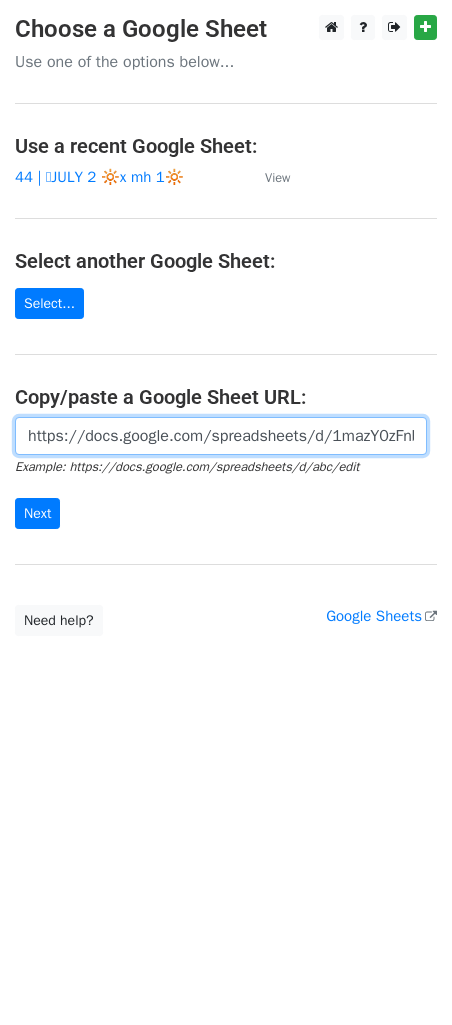 scroll, scrollTop: 0, scrollLeft: 643, axis: horizontal 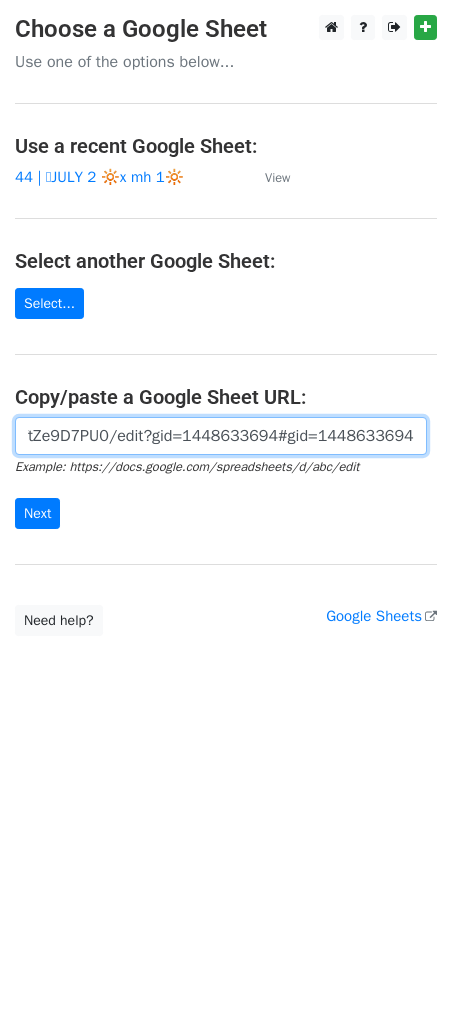 type on "https://docs.google.com/spreadsheets/d/1mazY0zFnbSGCogSAo860AmdO9L3UZgtFGFtZe9D7PU0/edit?gid=1448633694#gid=1448633694" 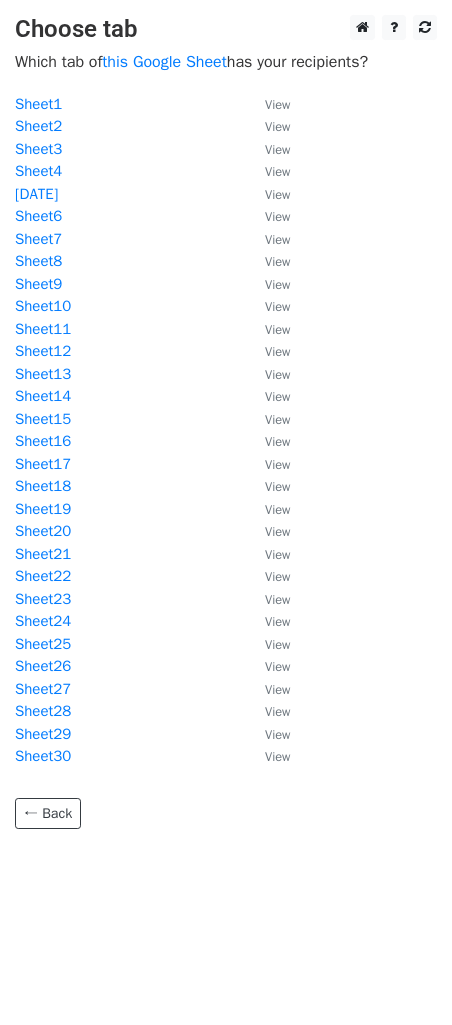 scroll, scrollTop: 0, scrollLeft: 0, axis: both 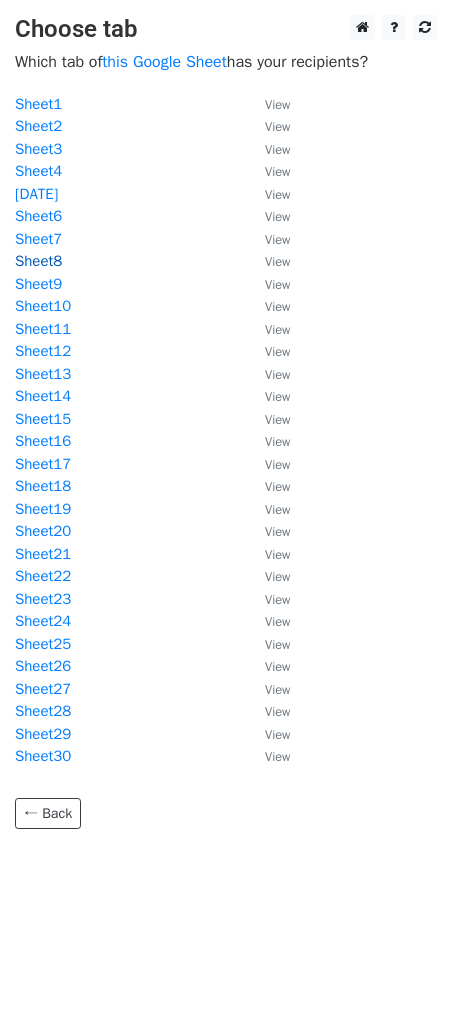 click on "Sheet8" at bounding box center (38, 261) 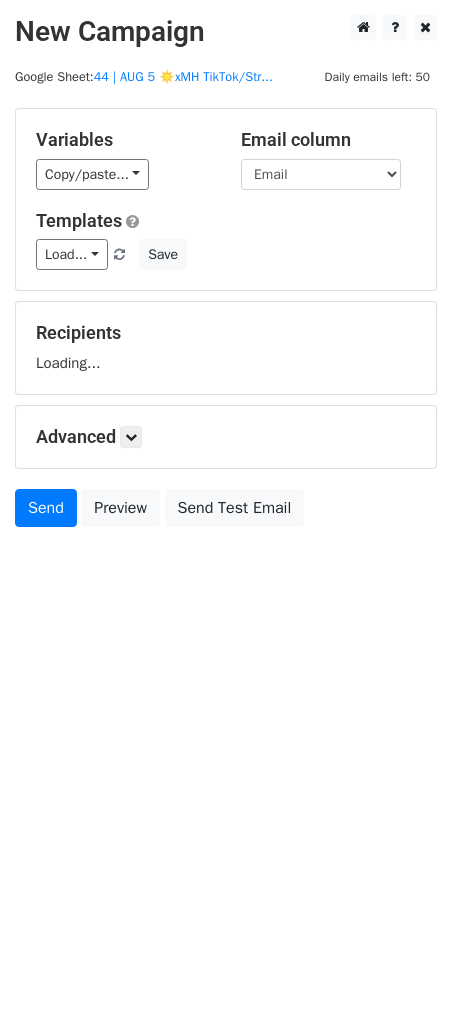 scroll, scrollTop: 0, scrollLeft: 0, axis: both 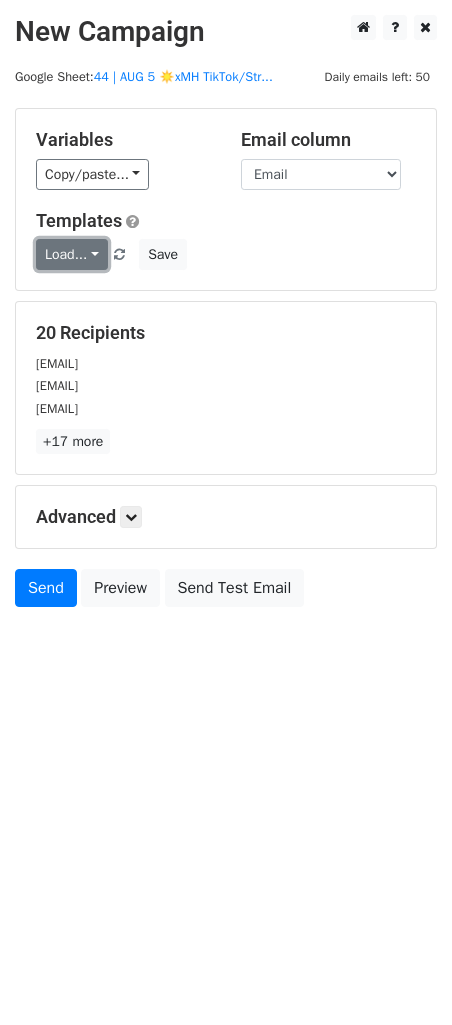 click on "Load..." at bounding box center [72, 254] 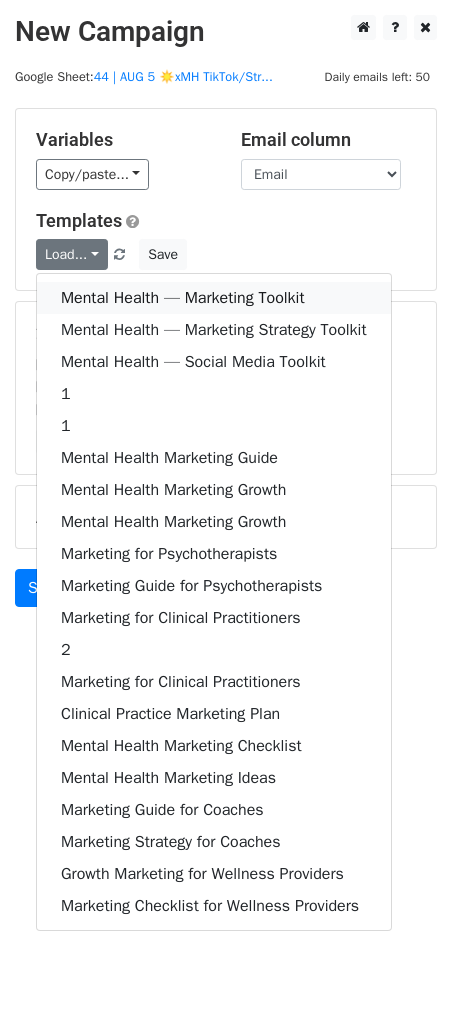 click on "Mental Health — Marketing Toolkit" at bounding box center (214, 298) 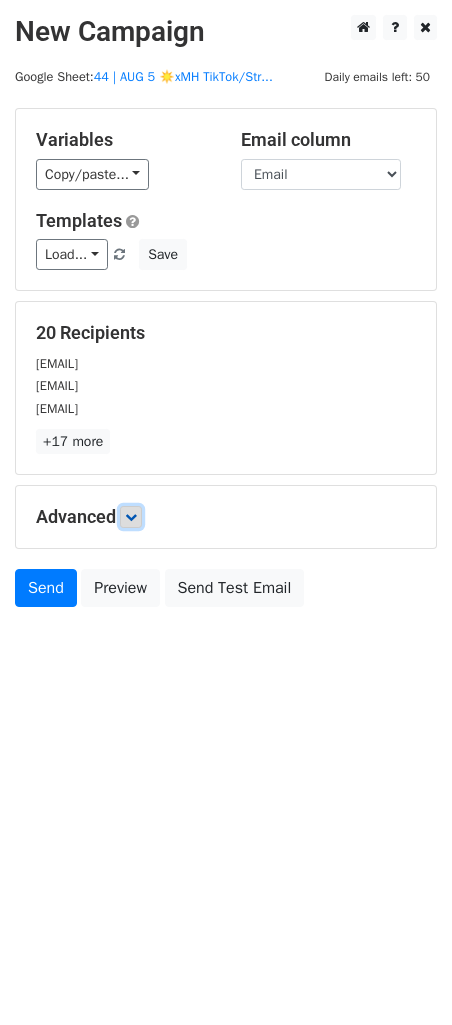 click at bounding box center [131, 517] 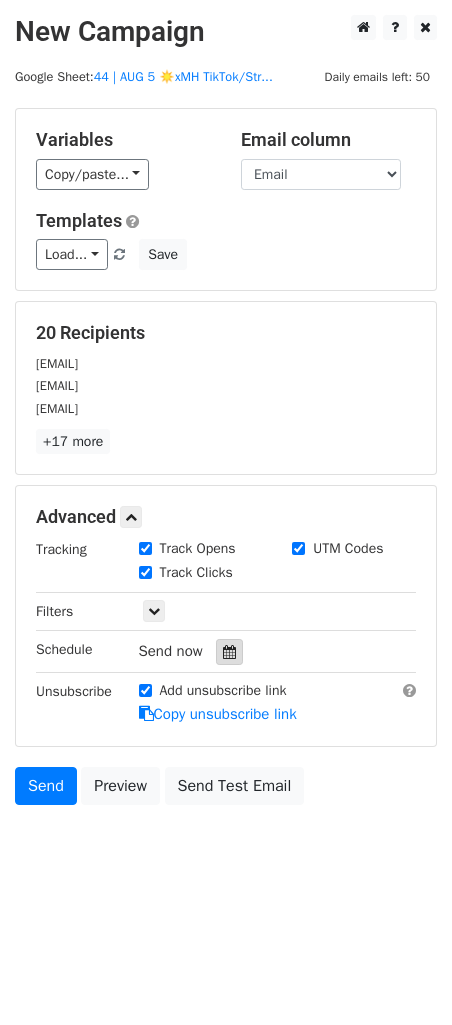 click at bounding box center (229, 652) 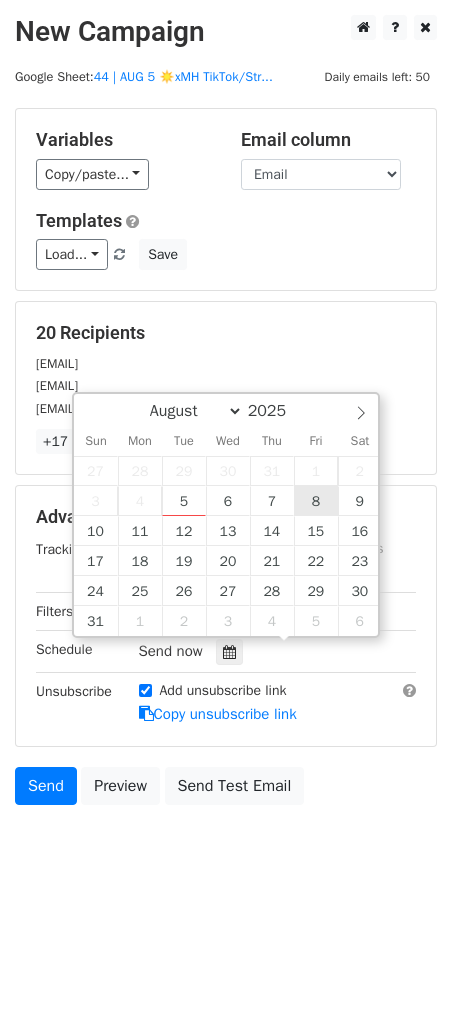 type on "2025-08-08 12:00" 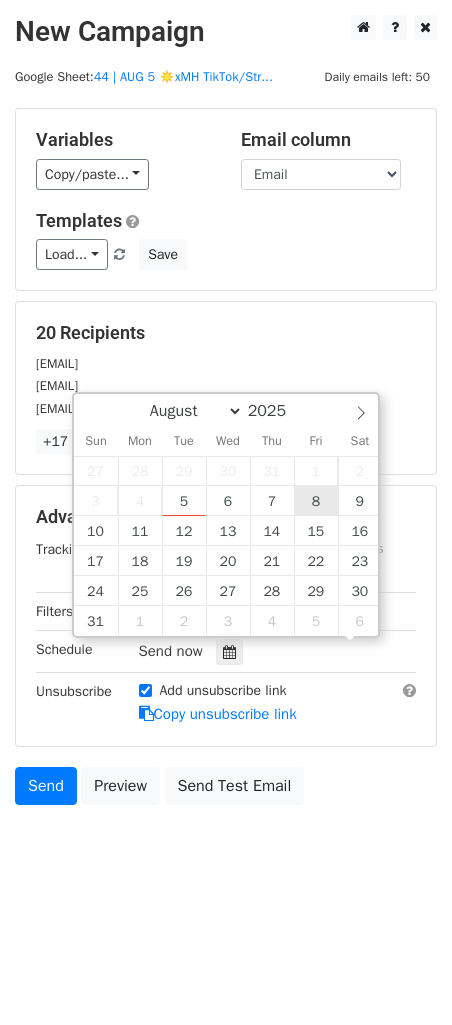scroll, scrollTop: 0, scrollLeft: 0, axis: both 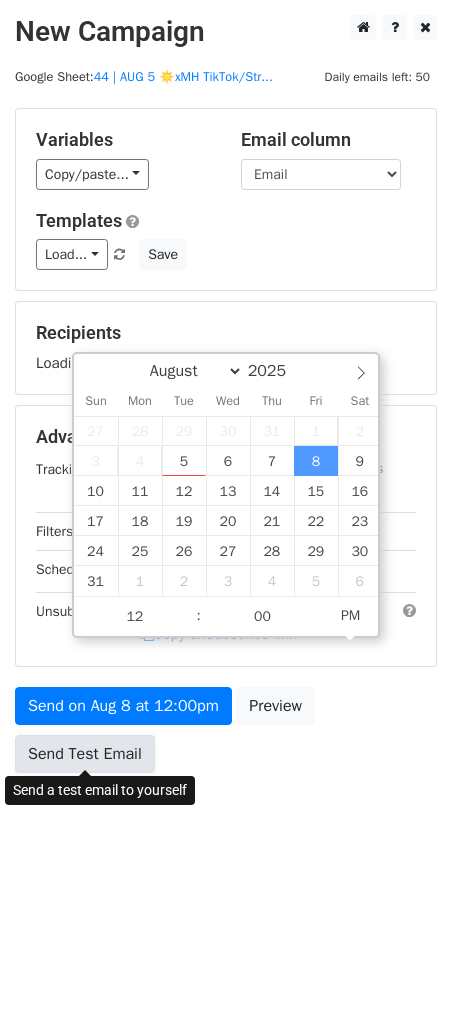 click on "Send Test Email" at bounding box center (85, 754) 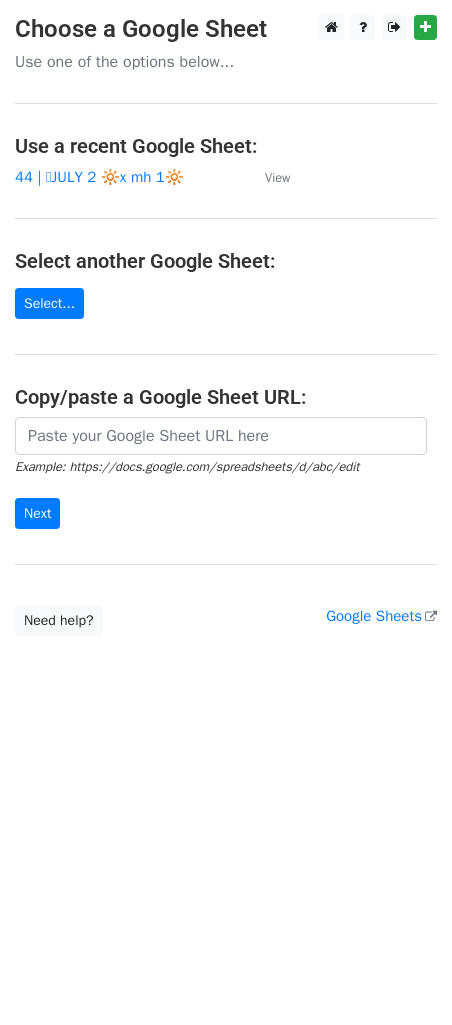 scroll, scrollTop: 0, scrollLeft: 0, axis: both 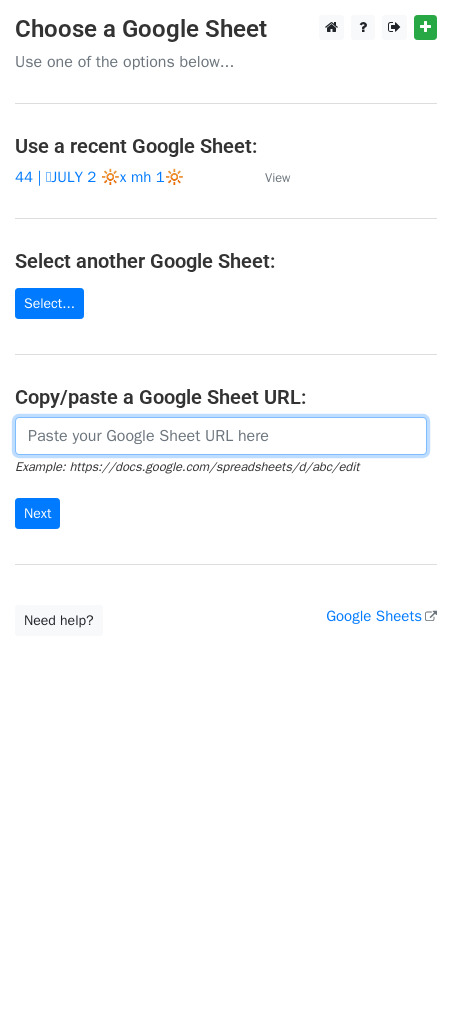 click at bounding box center [221, 436] 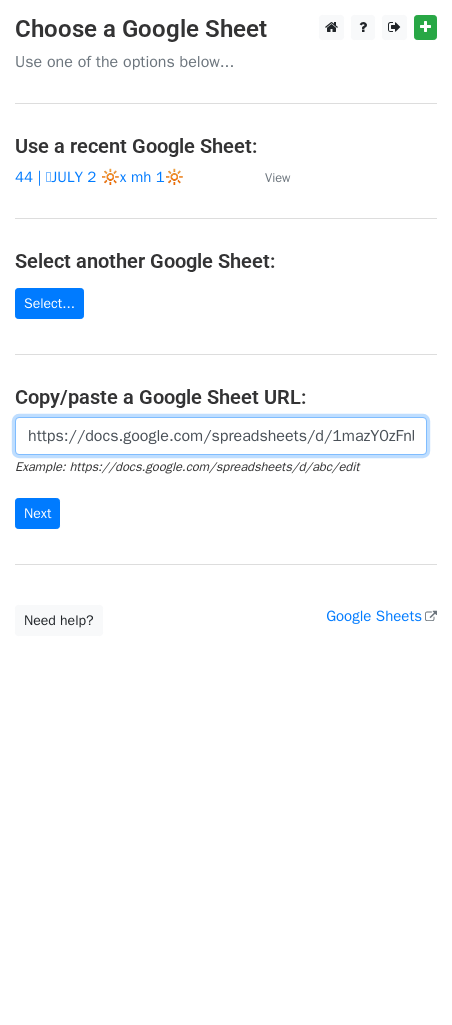 scroll, scrollTop: 0, scrollLeft: 643, axis: horizontal 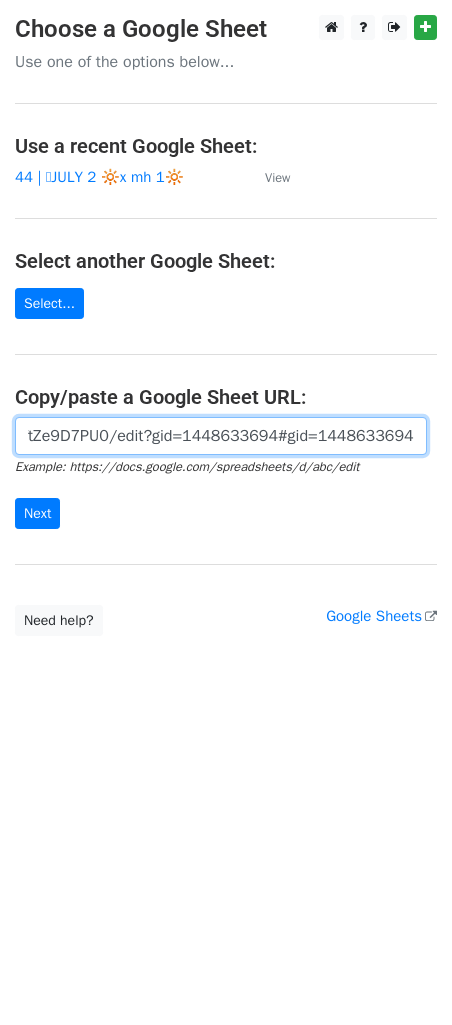 type on "https://docs.google.com/spreadsheets/d/1mazY0zFnbSGCogSAo860AmdO9L3UZgtFGFtZe9D7PU0/edit?gid=1448633694#gid=1448633694" 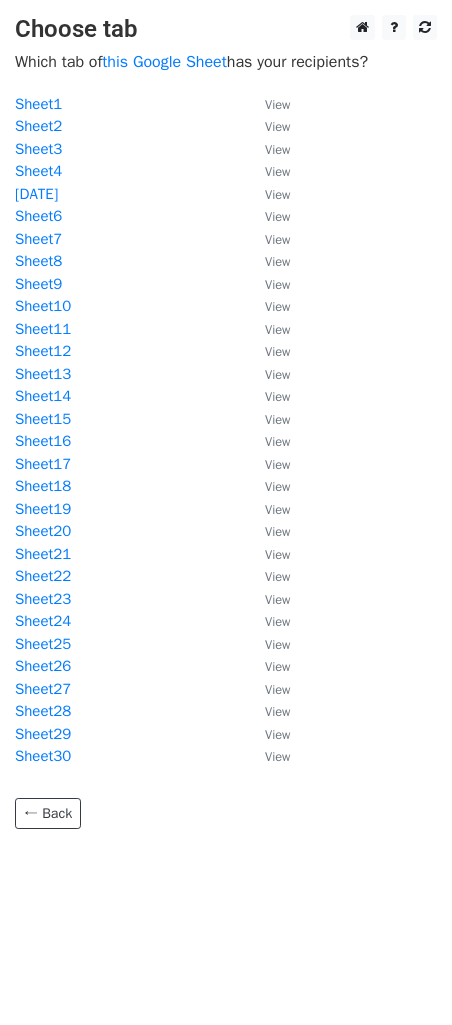 scroll, scrollTop: 0, scrollLeft: 0, axis: both 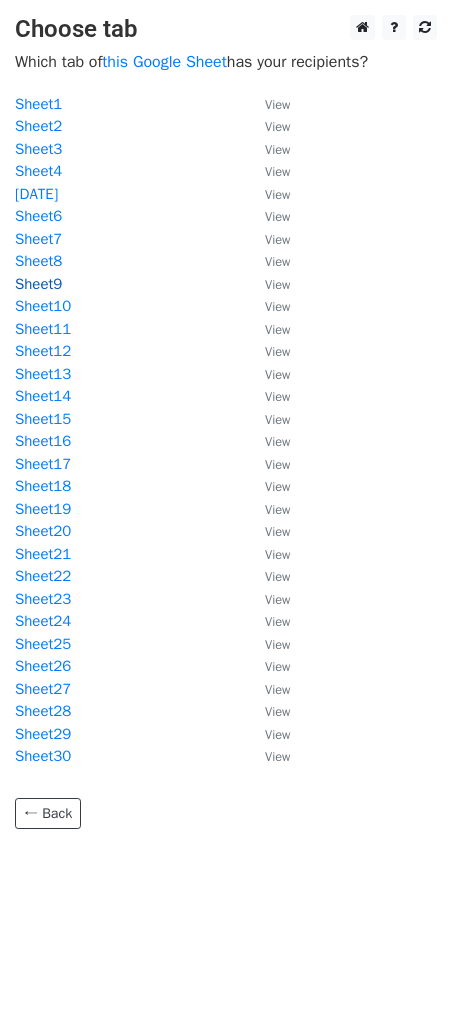 click on "Sheet9" at bounding box center (38, 284) 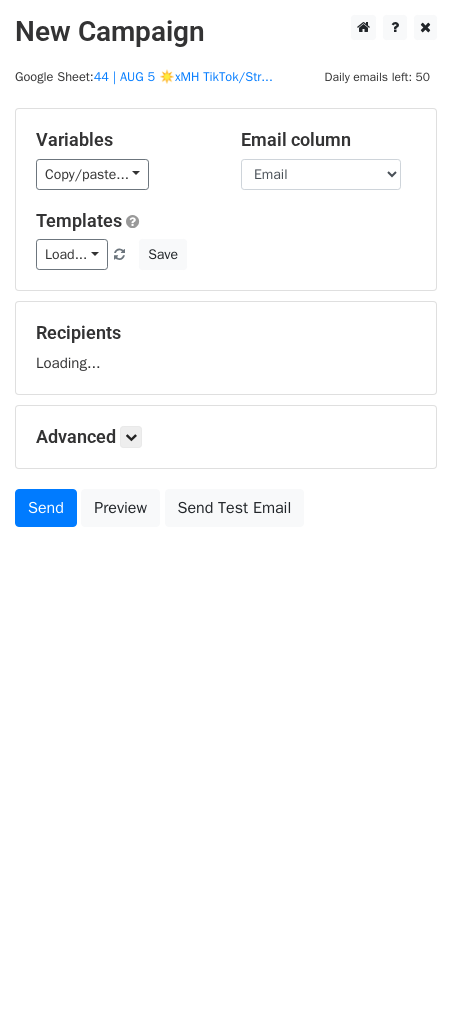 scroll, scrollTop: 0, scrollLeft: 0, axis: both 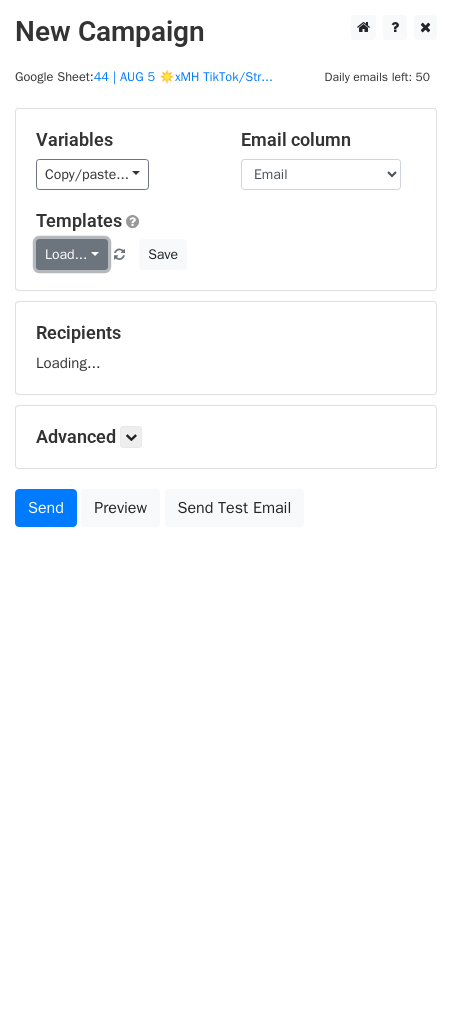 click on "Load..." at bounding box center [72, 254] 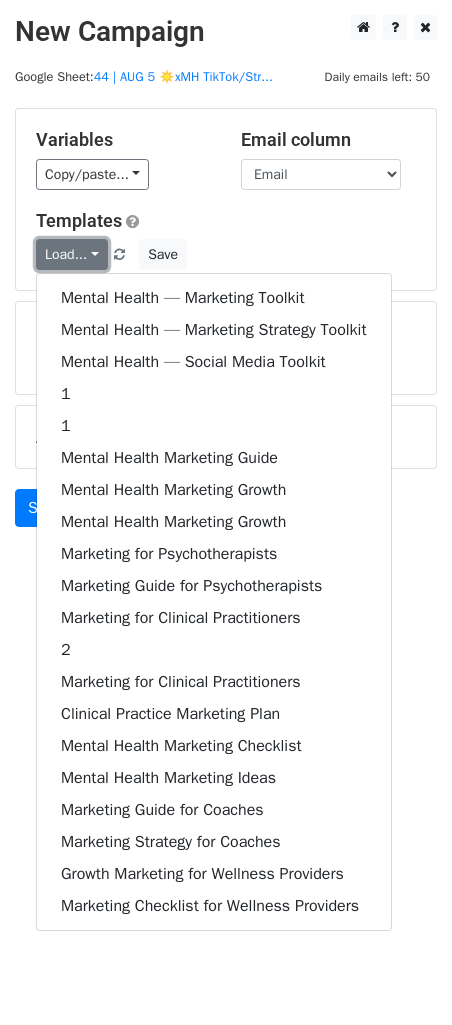 click on "Load..." at bounding box center [72, 254] 